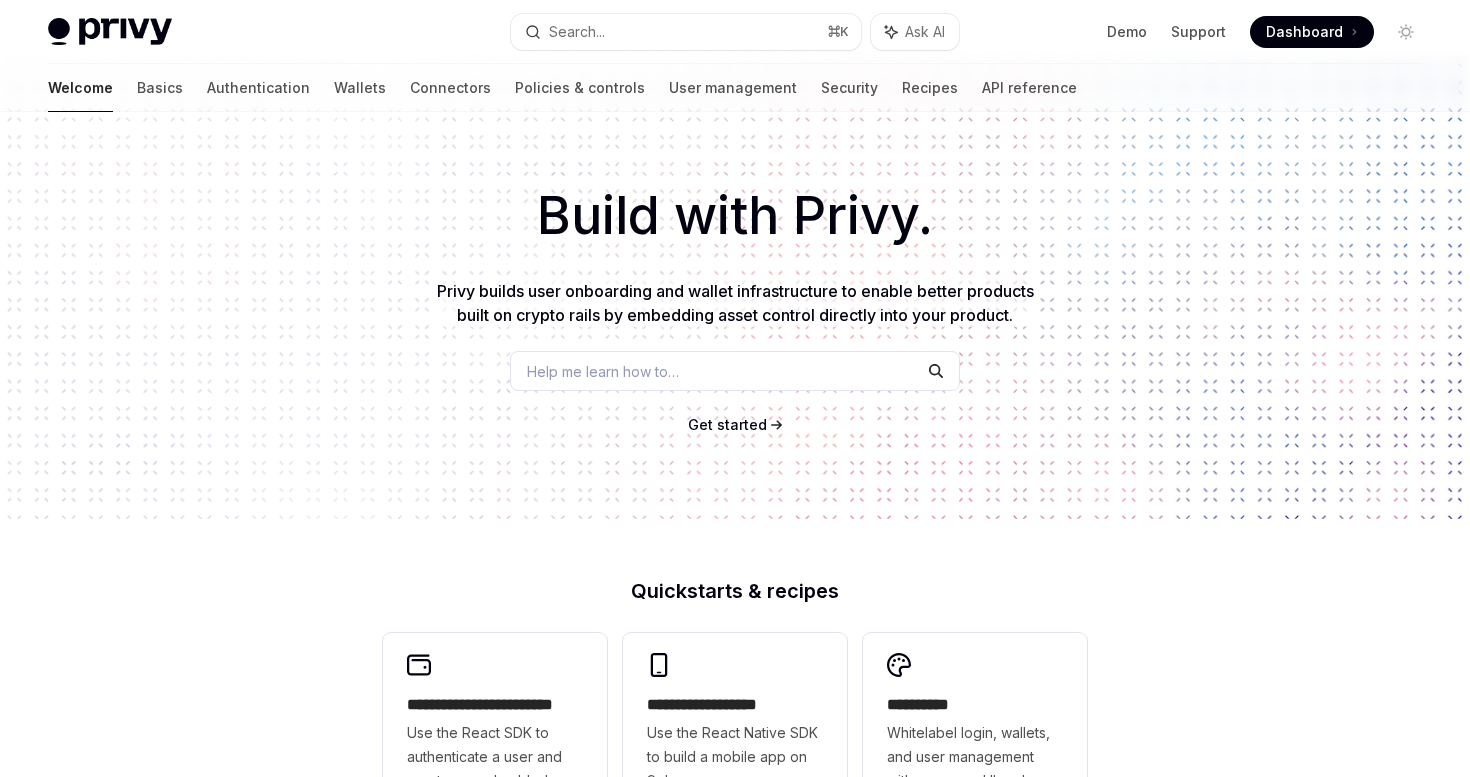 scroll, scrollTop: 0, scrollLeft: 0, axis: both 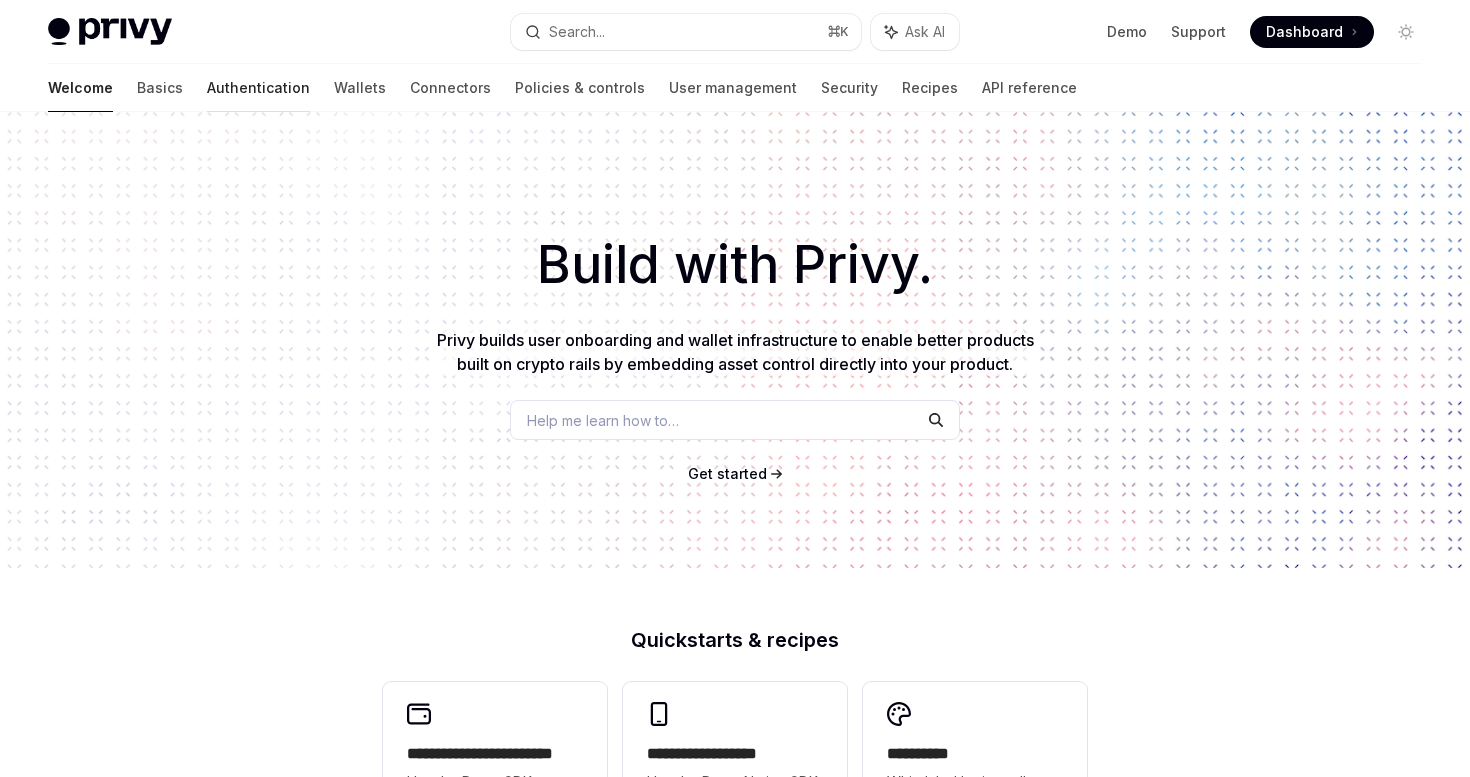 click on "Authentication" at bounding box center (258, 88) 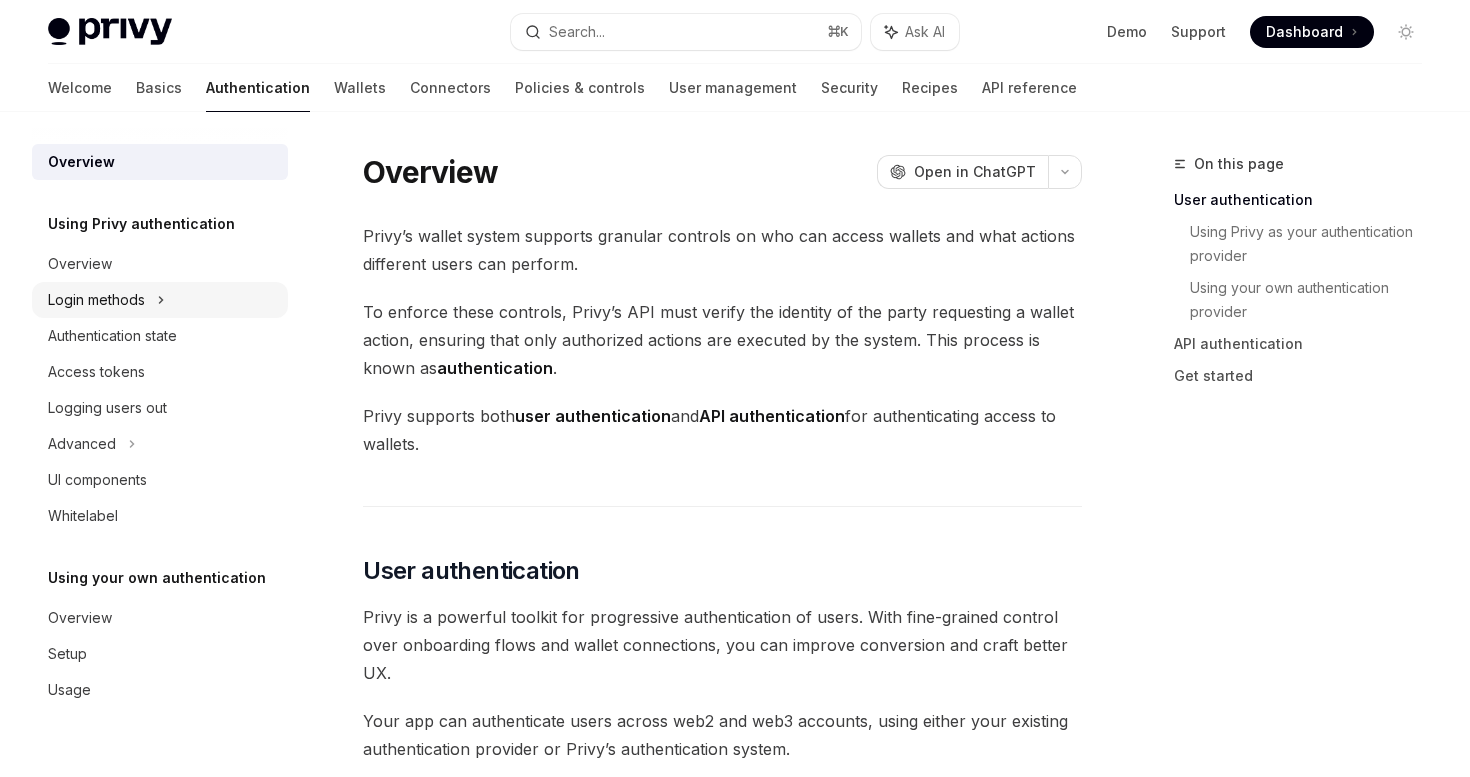 click on "Login methods" at bounding box center [96, 300] 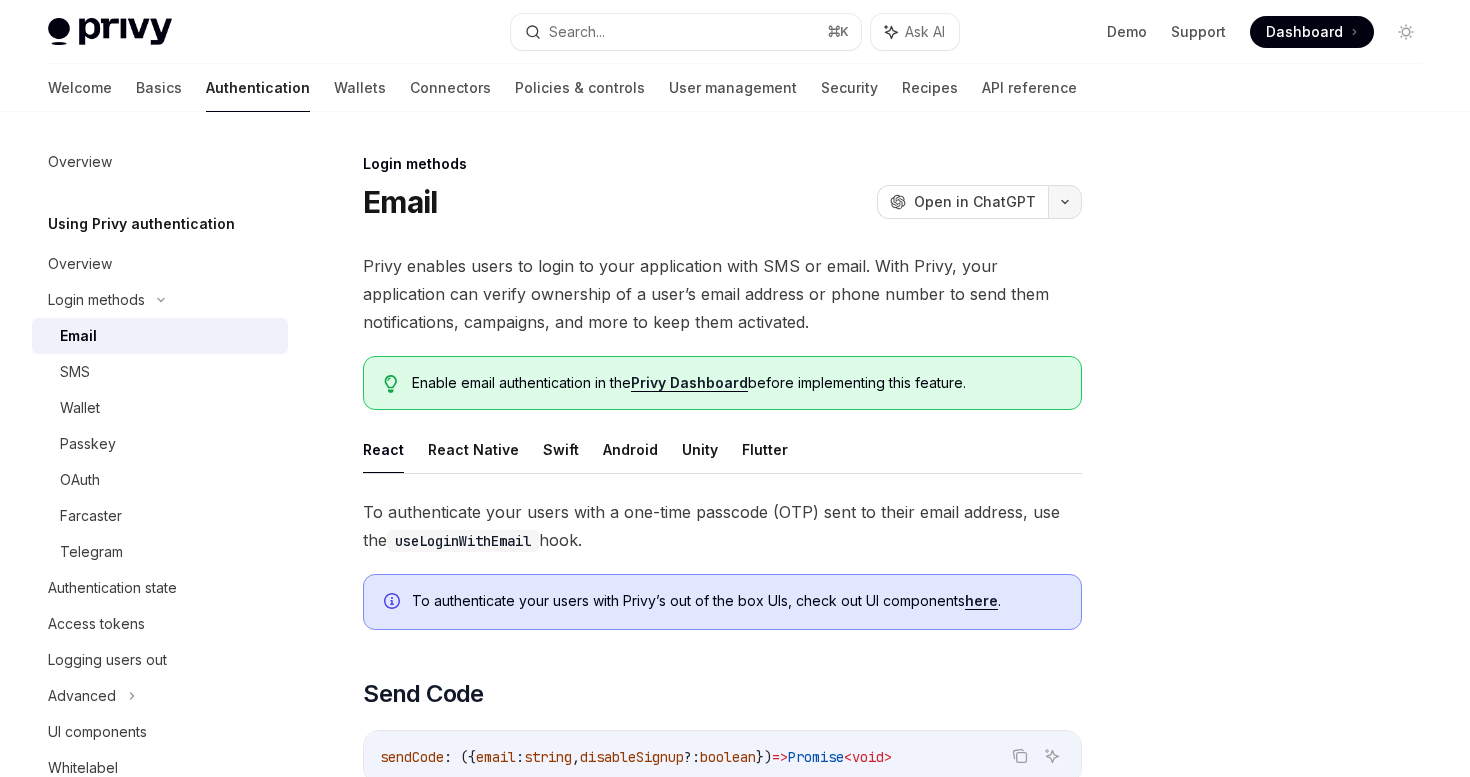 click at bounding box center [1065, 202] 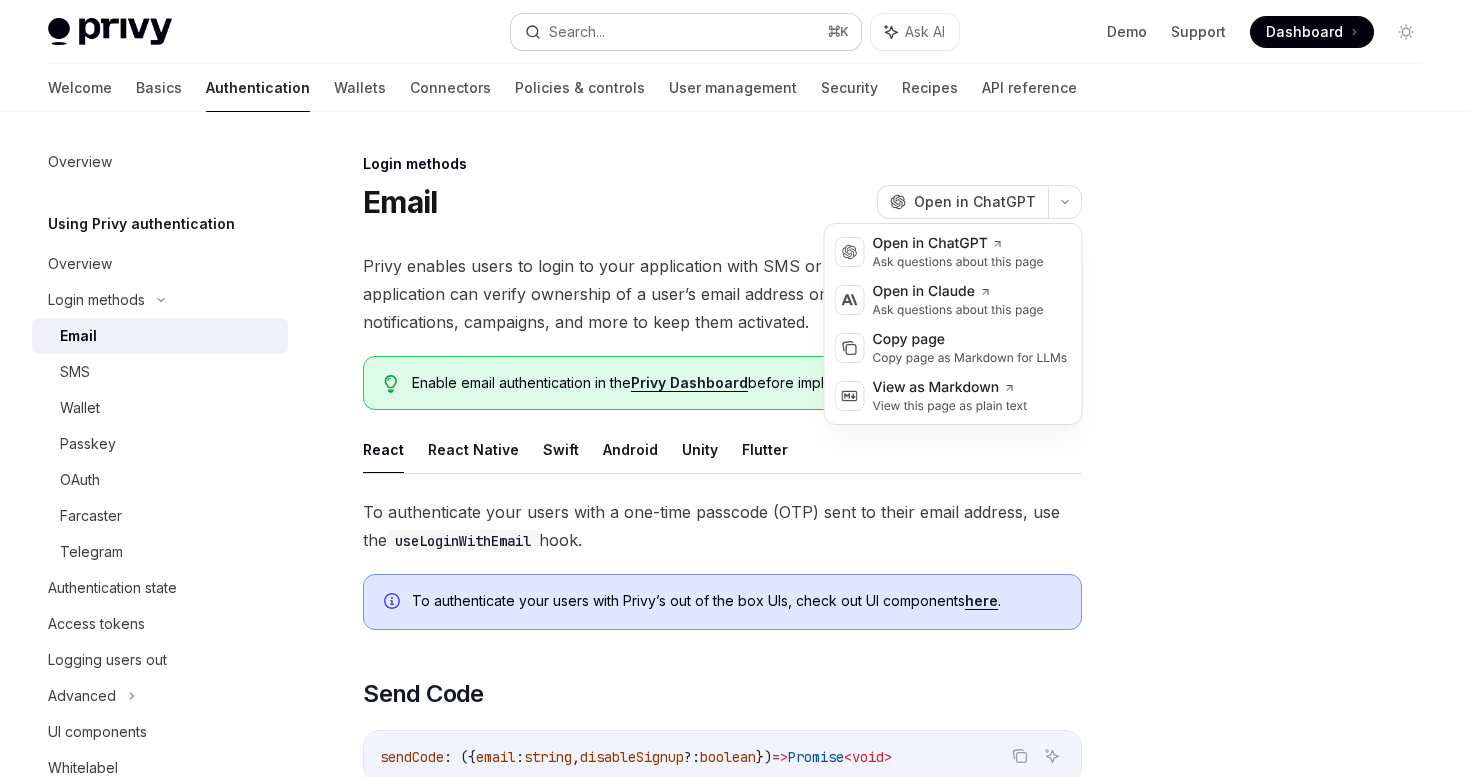 click on "Search... ⌘ K" at bounding box center (685, 32) 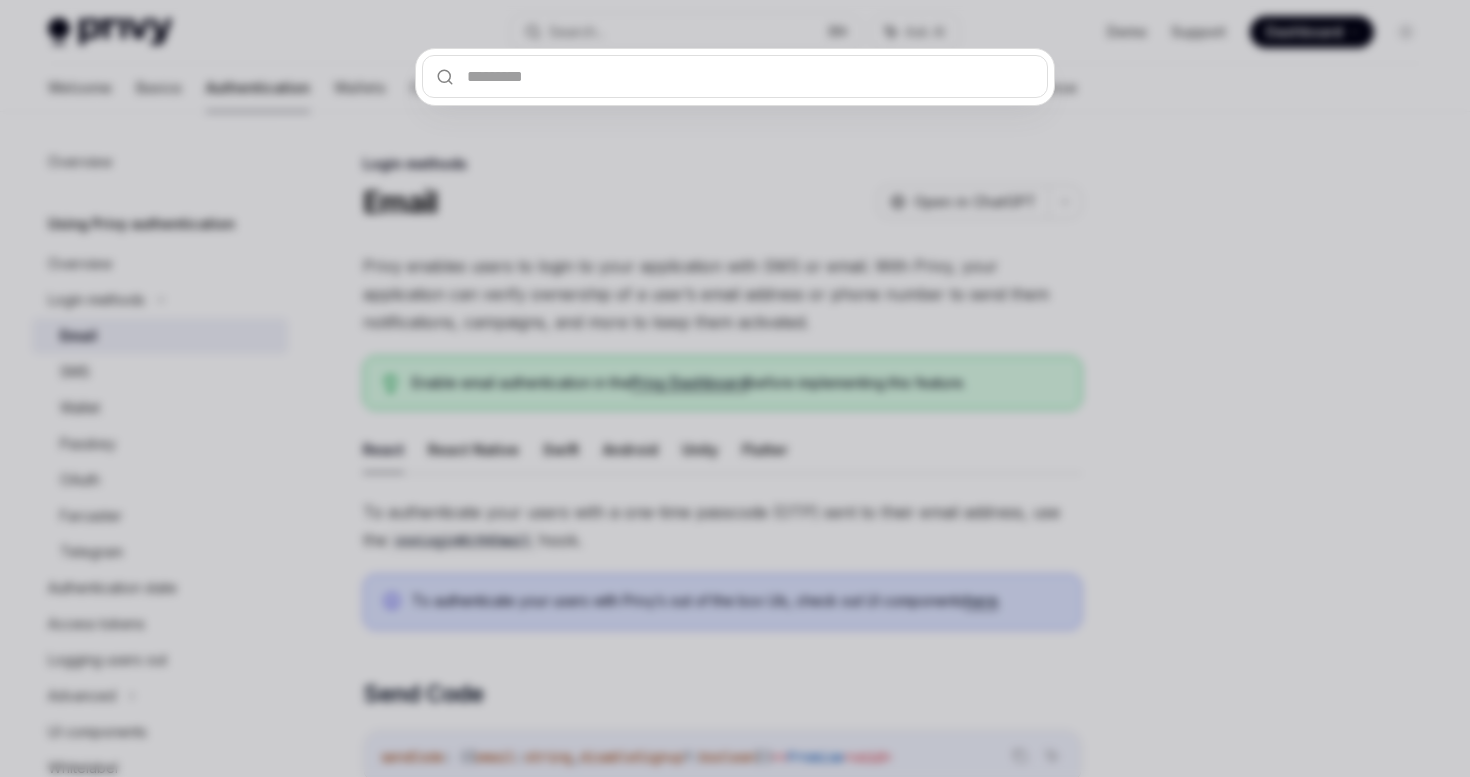 click at bounding box center [735, 388] 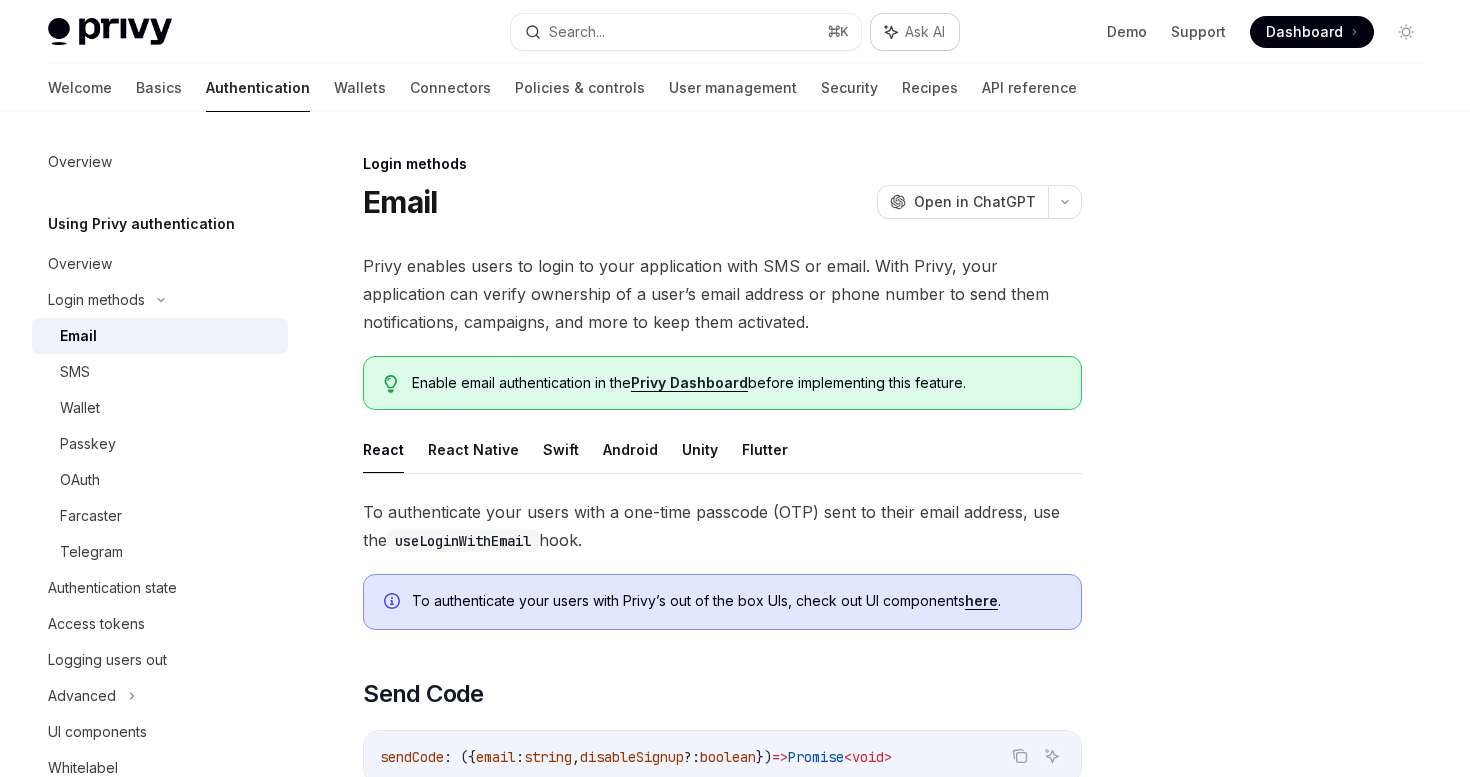 click on "Ask AI" at bounding box center (925, 32) 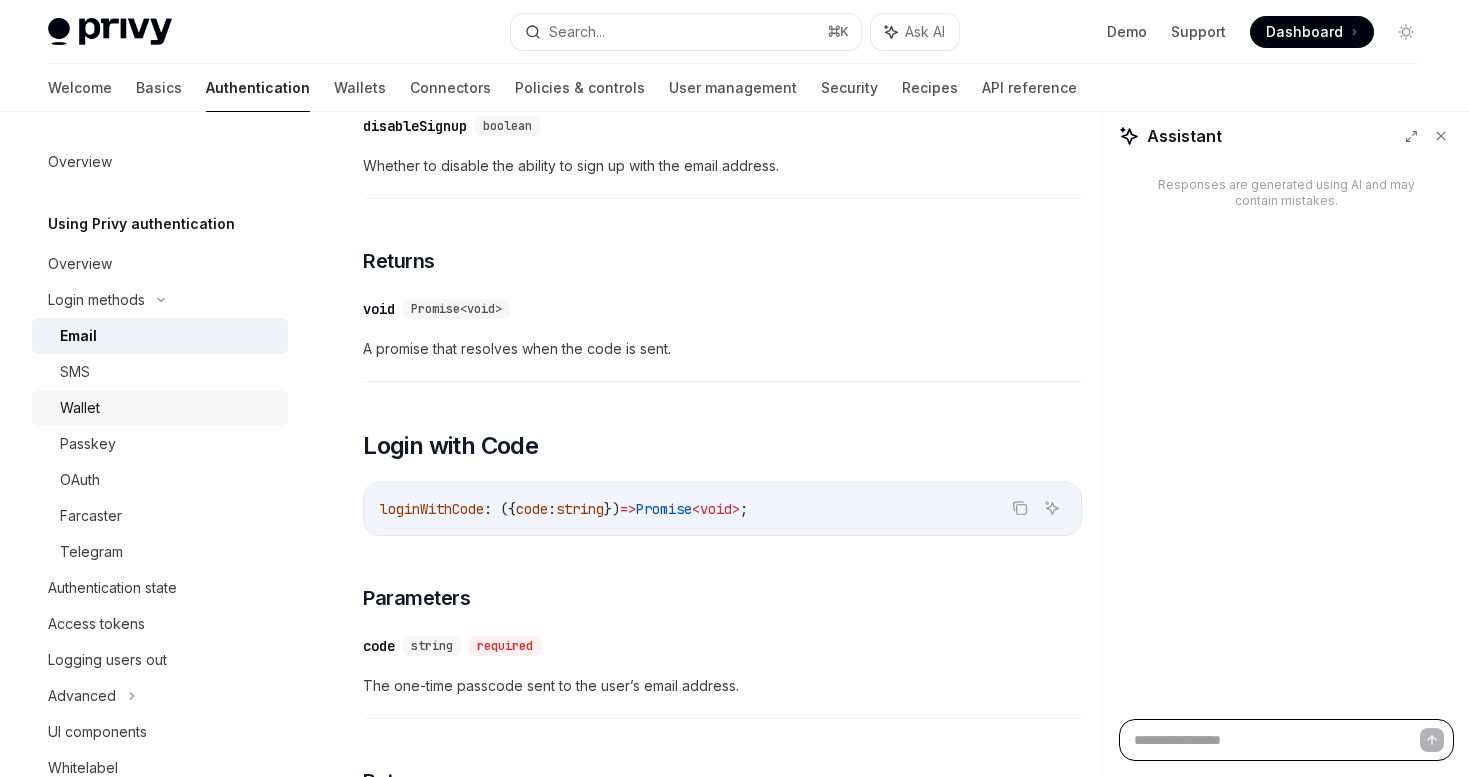 scroll, scrollTop: 1115, scrollLeft: 0, axis: vertical 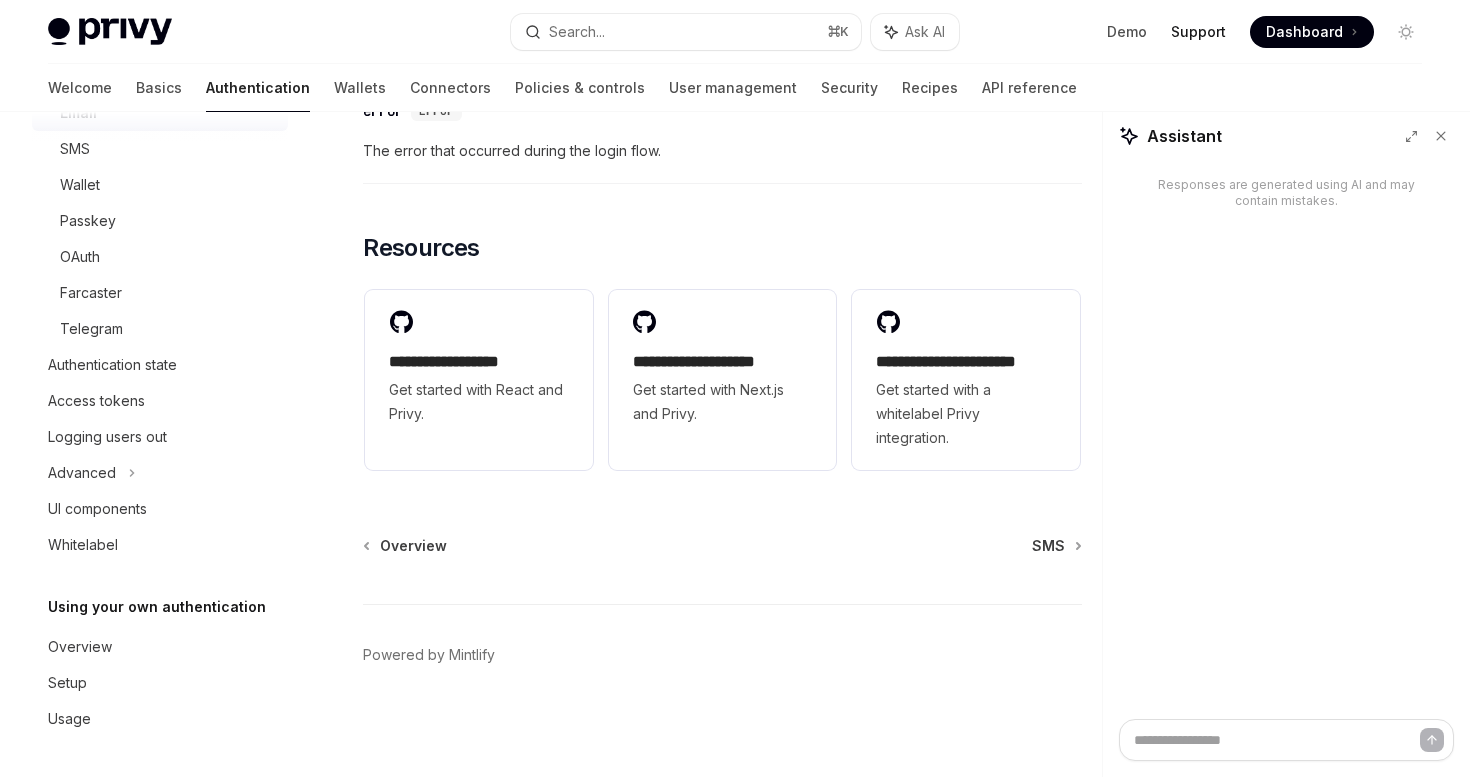 click on "Support" at bounding box center (1198, 32) 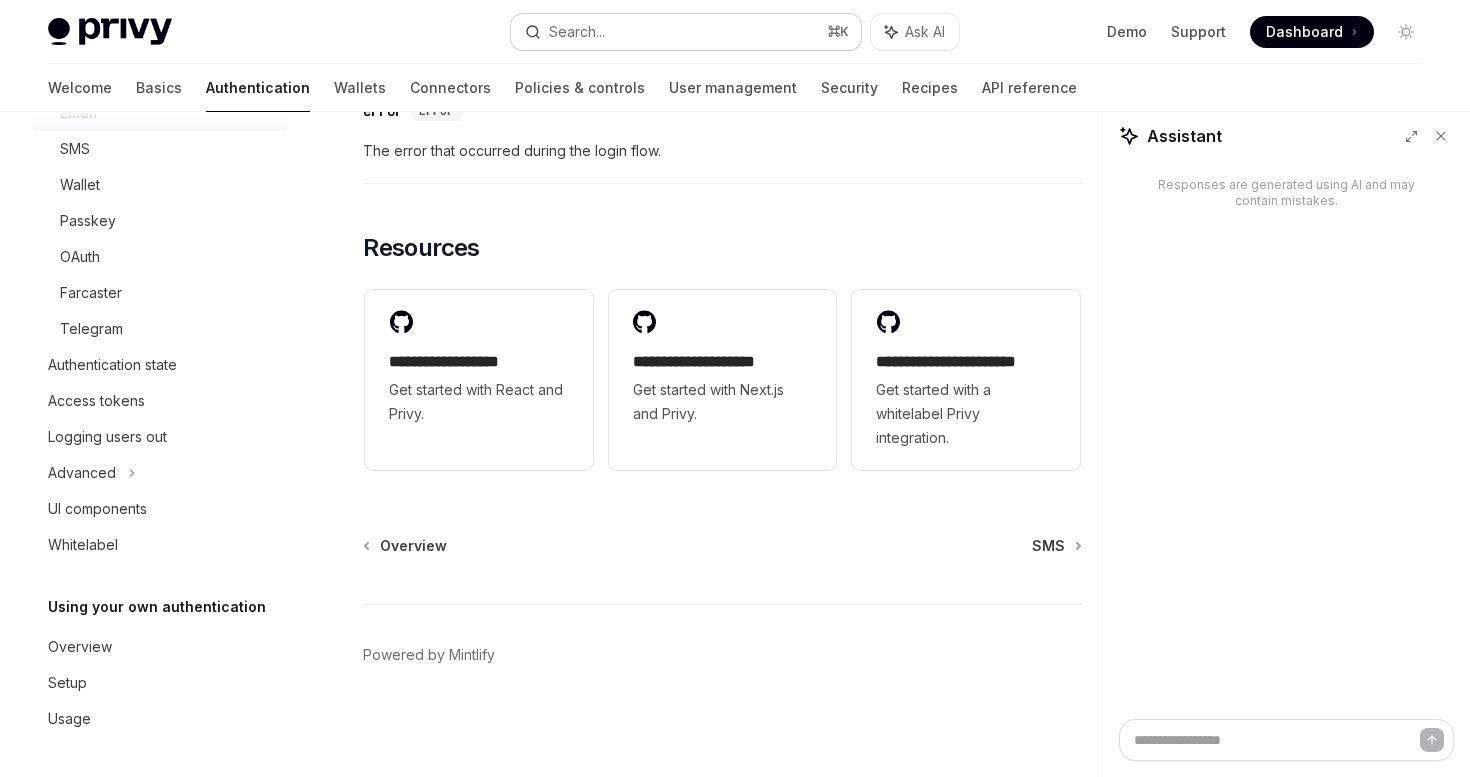click on "Search... ⌘ K" at bounding box center (685, 32) 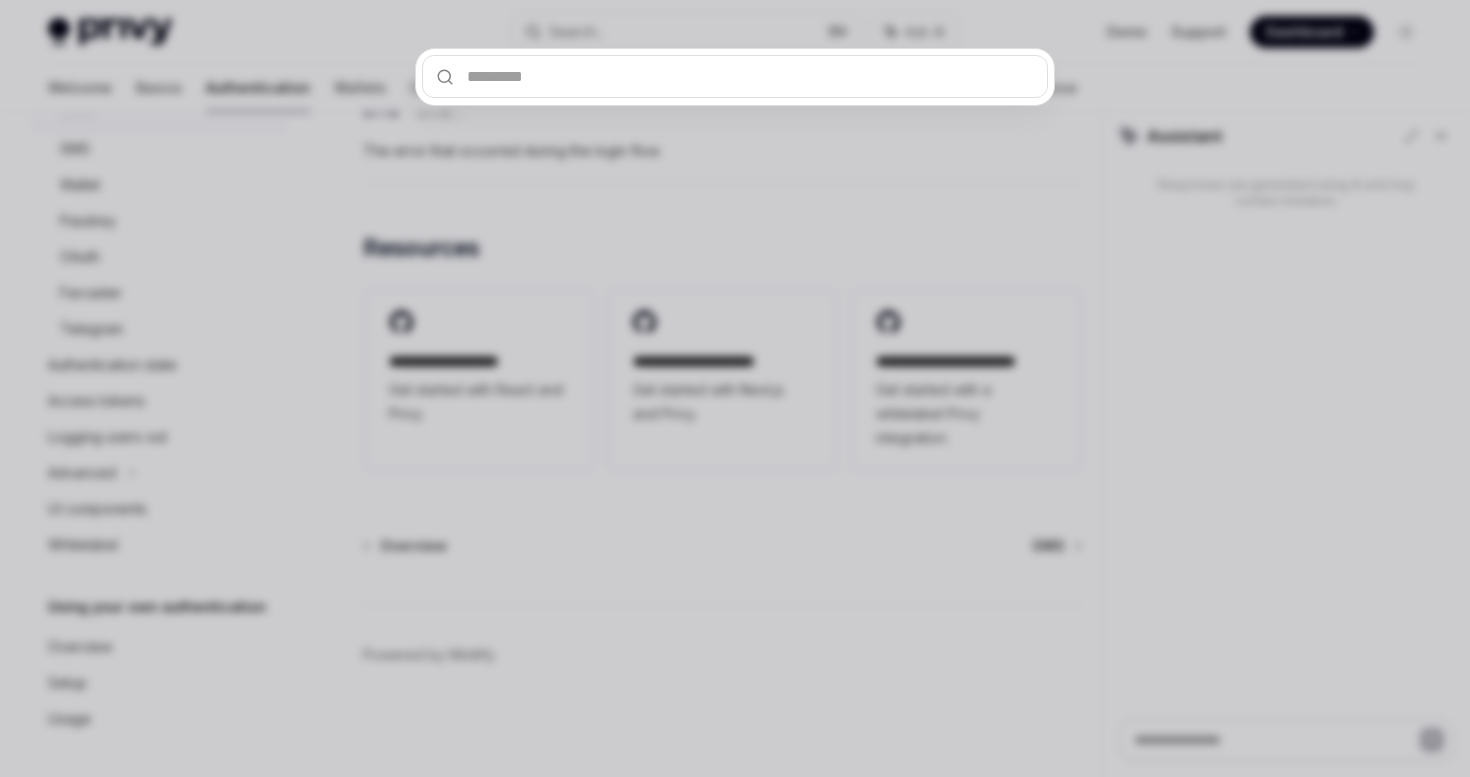 type on "*" 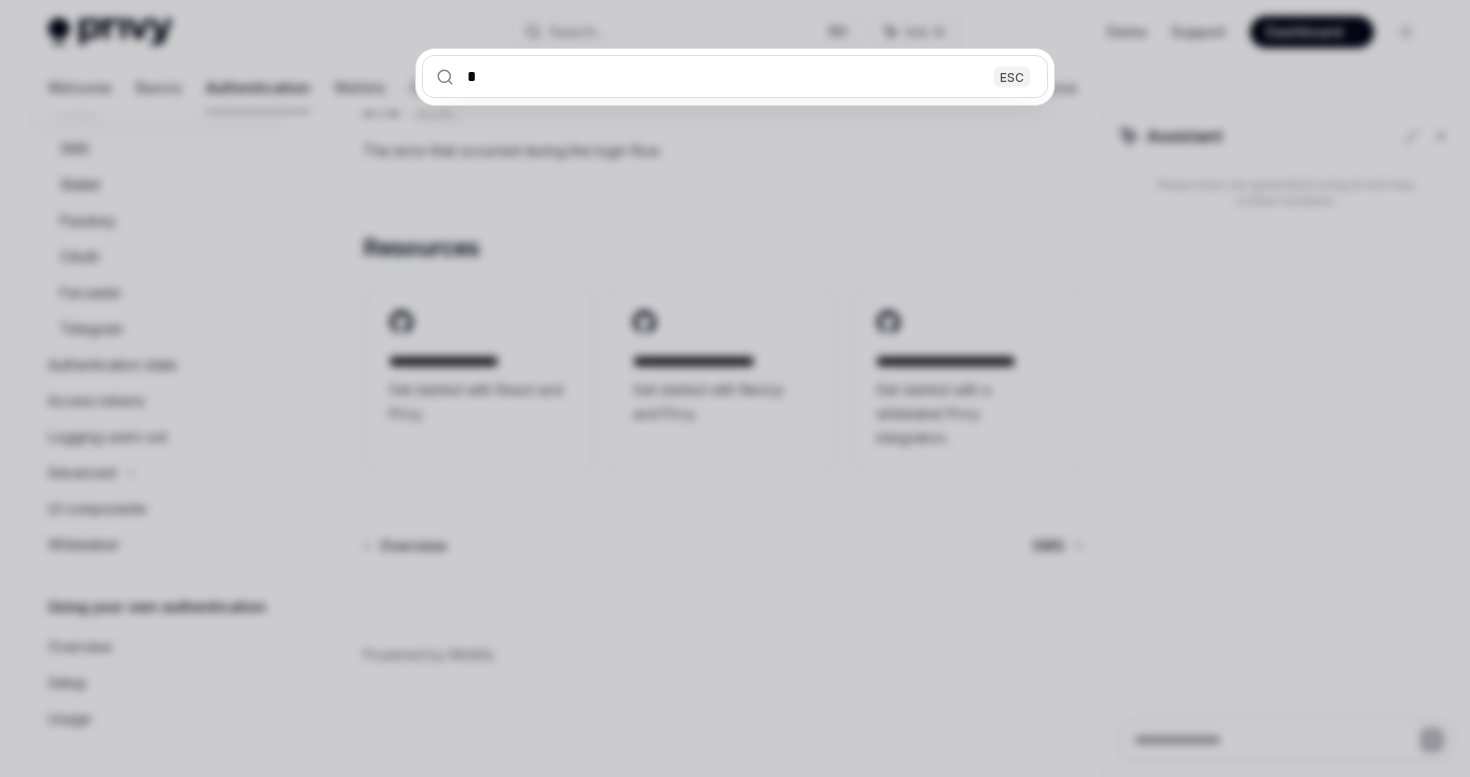 type on "*" 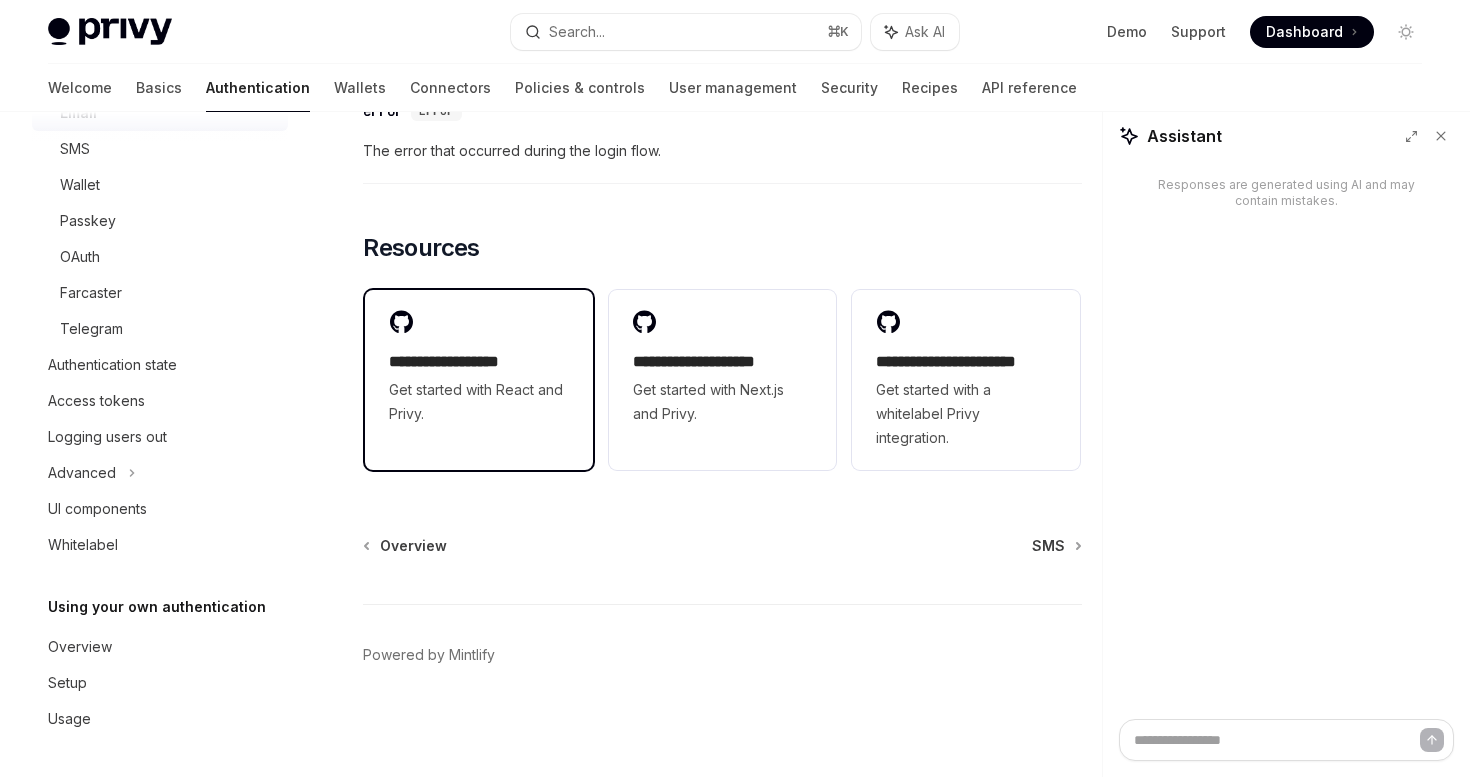 type 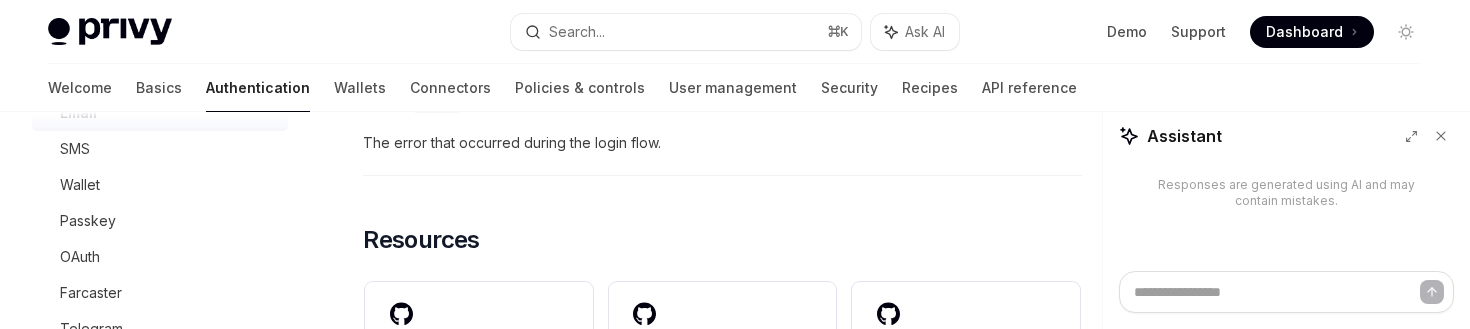 type on "*" 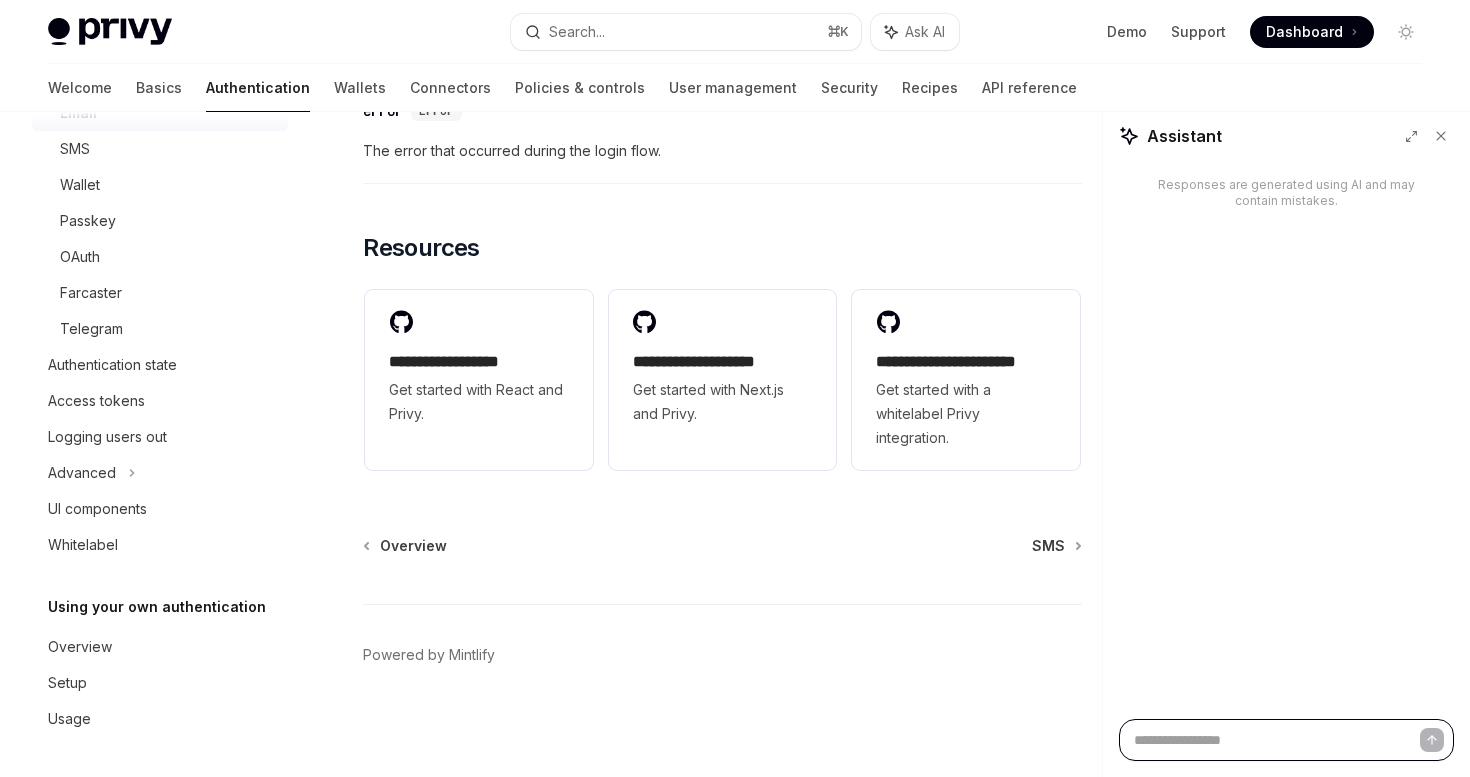 click at bounding box center [1286, 740] 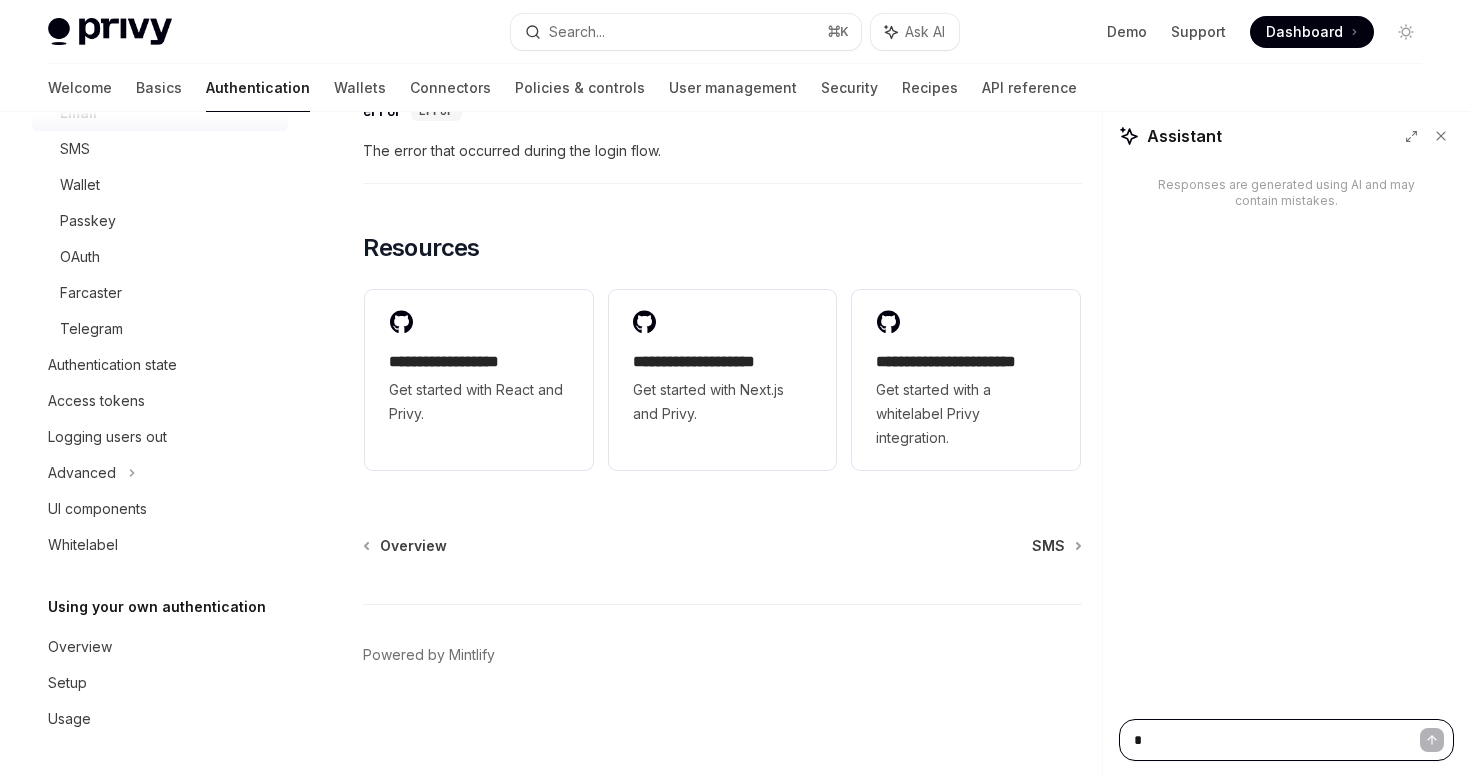 type on "*" 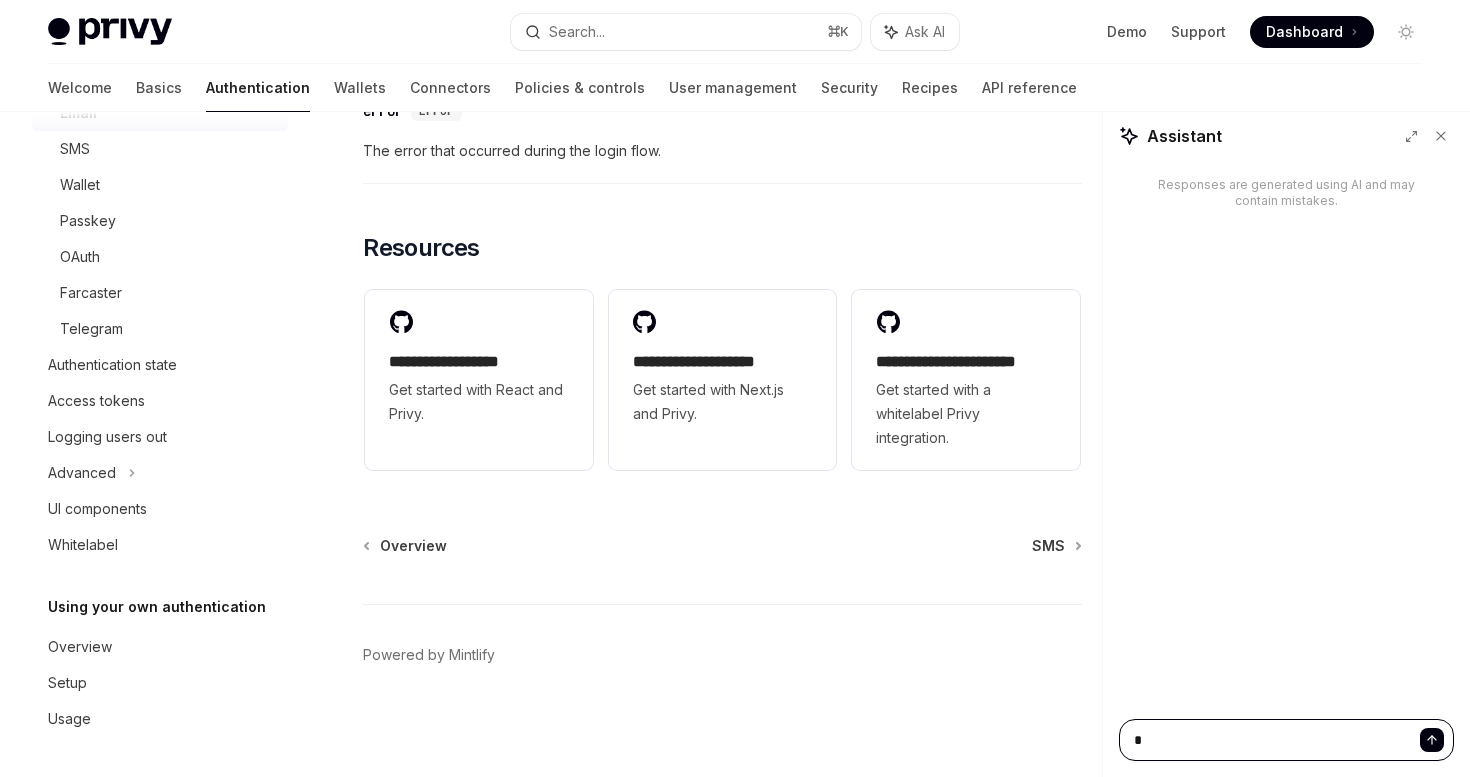 type on "**" 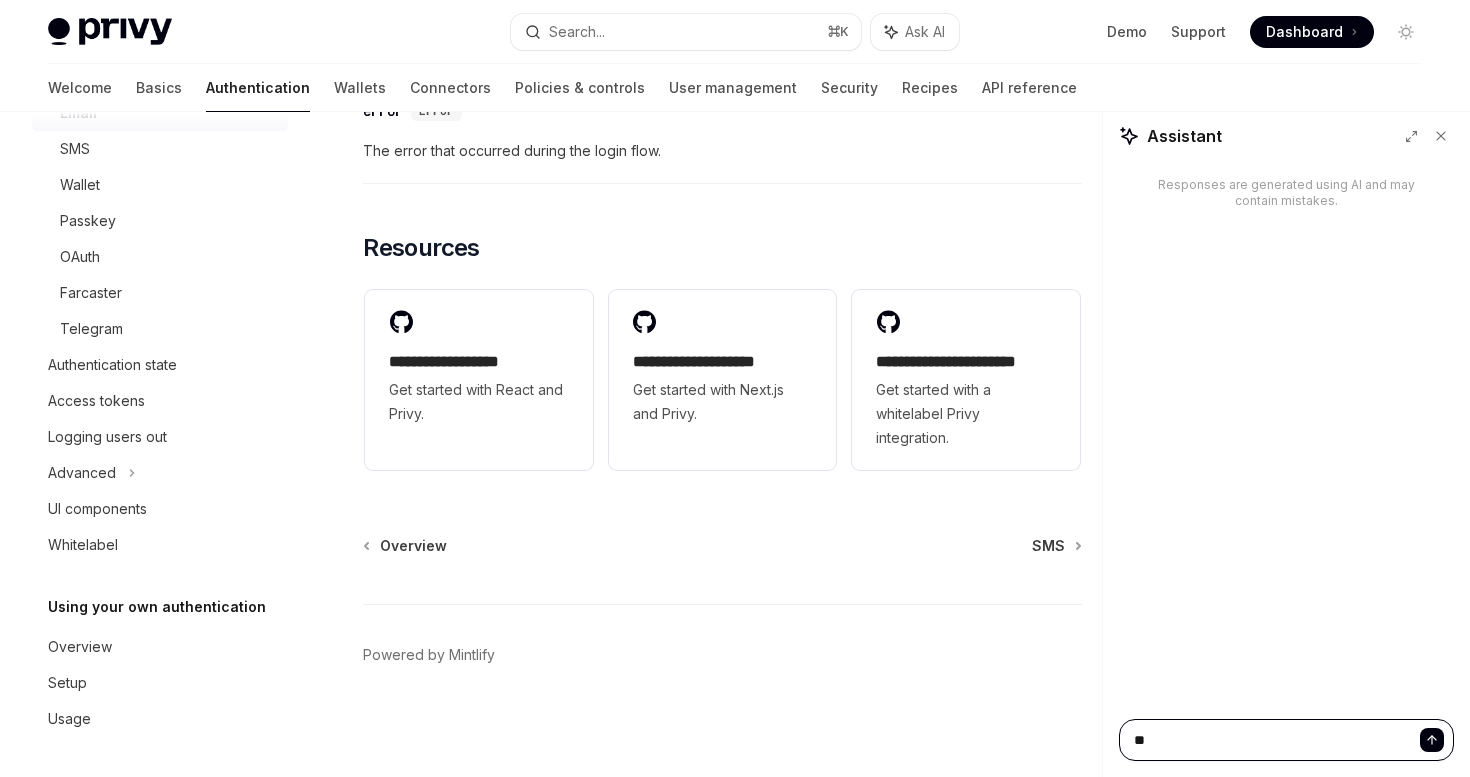 type on "*" 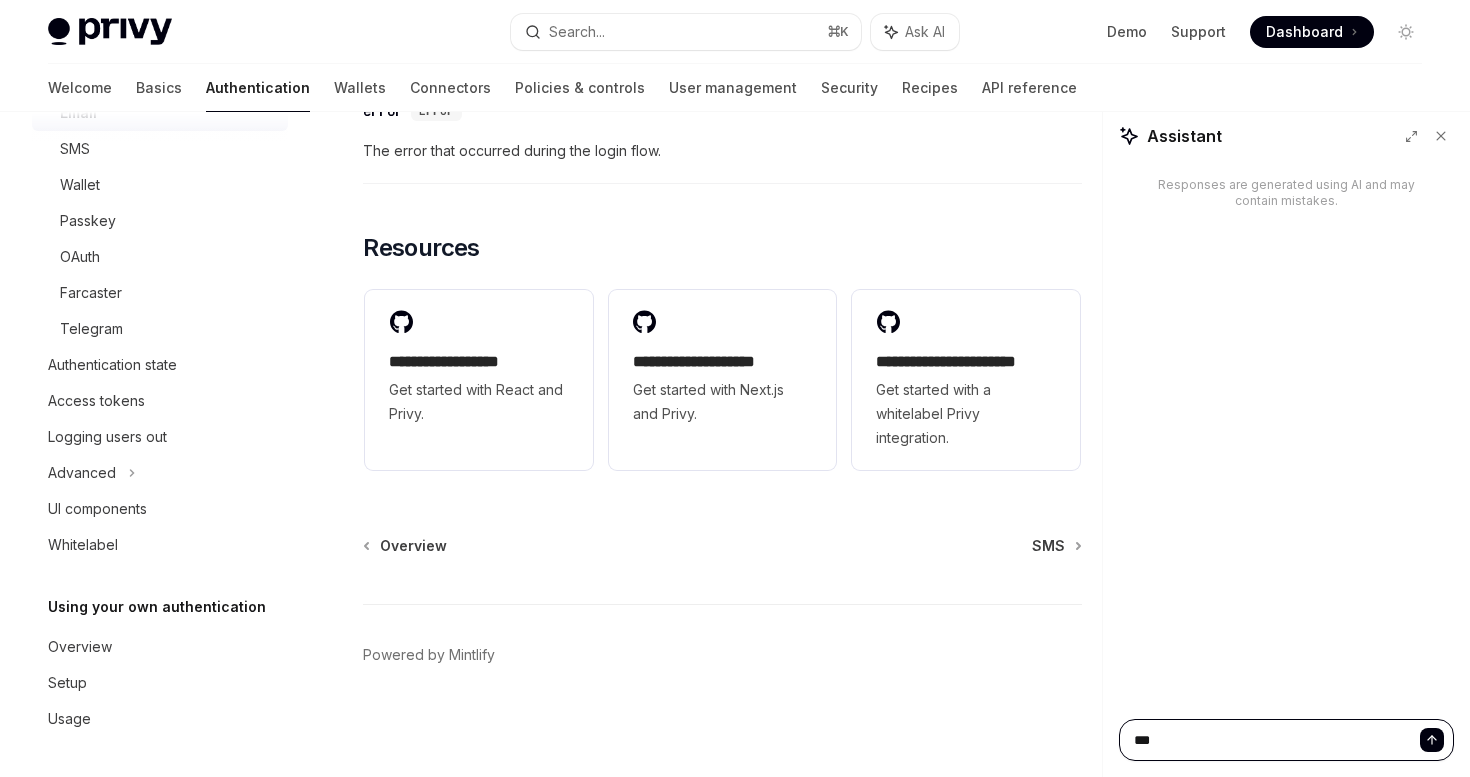 type on "*" 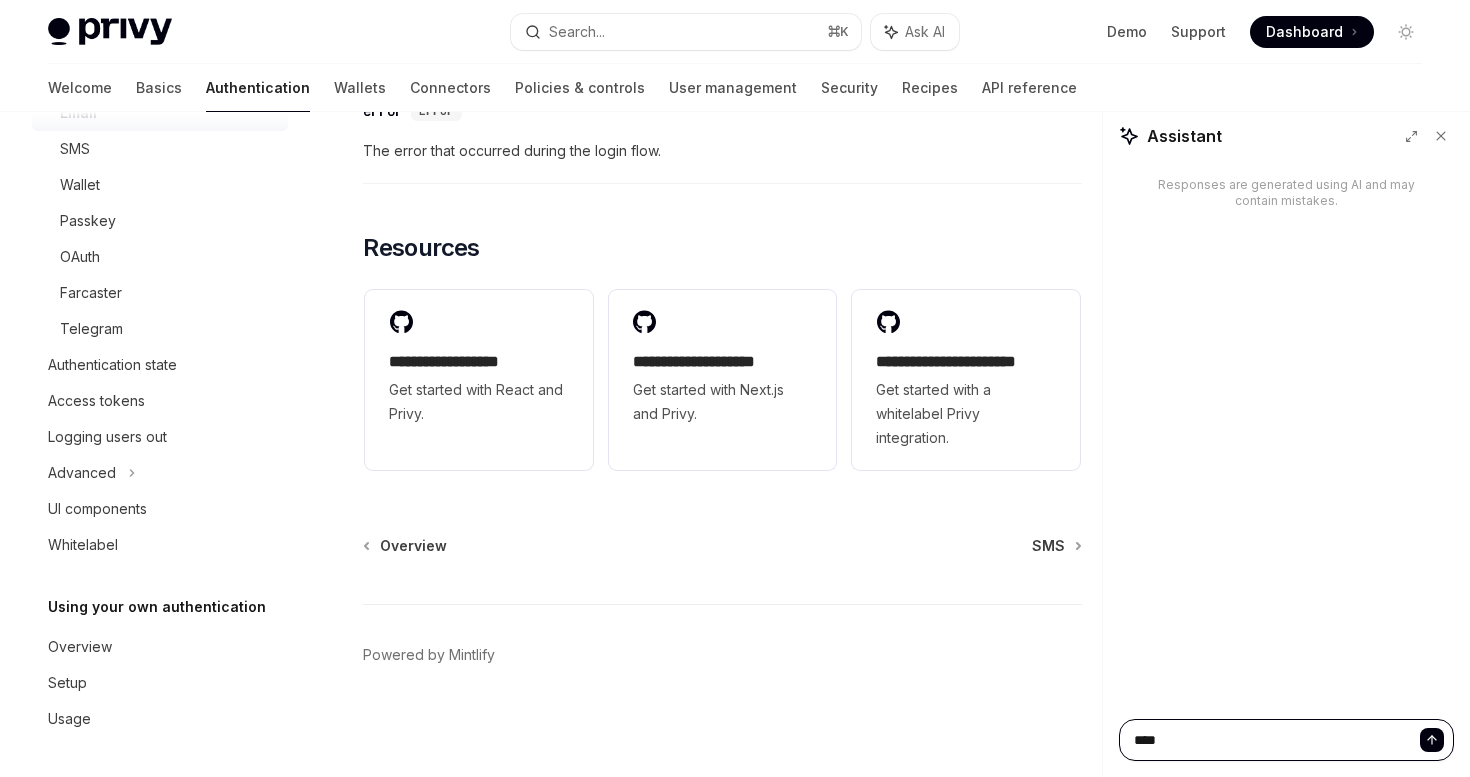 type on "*" 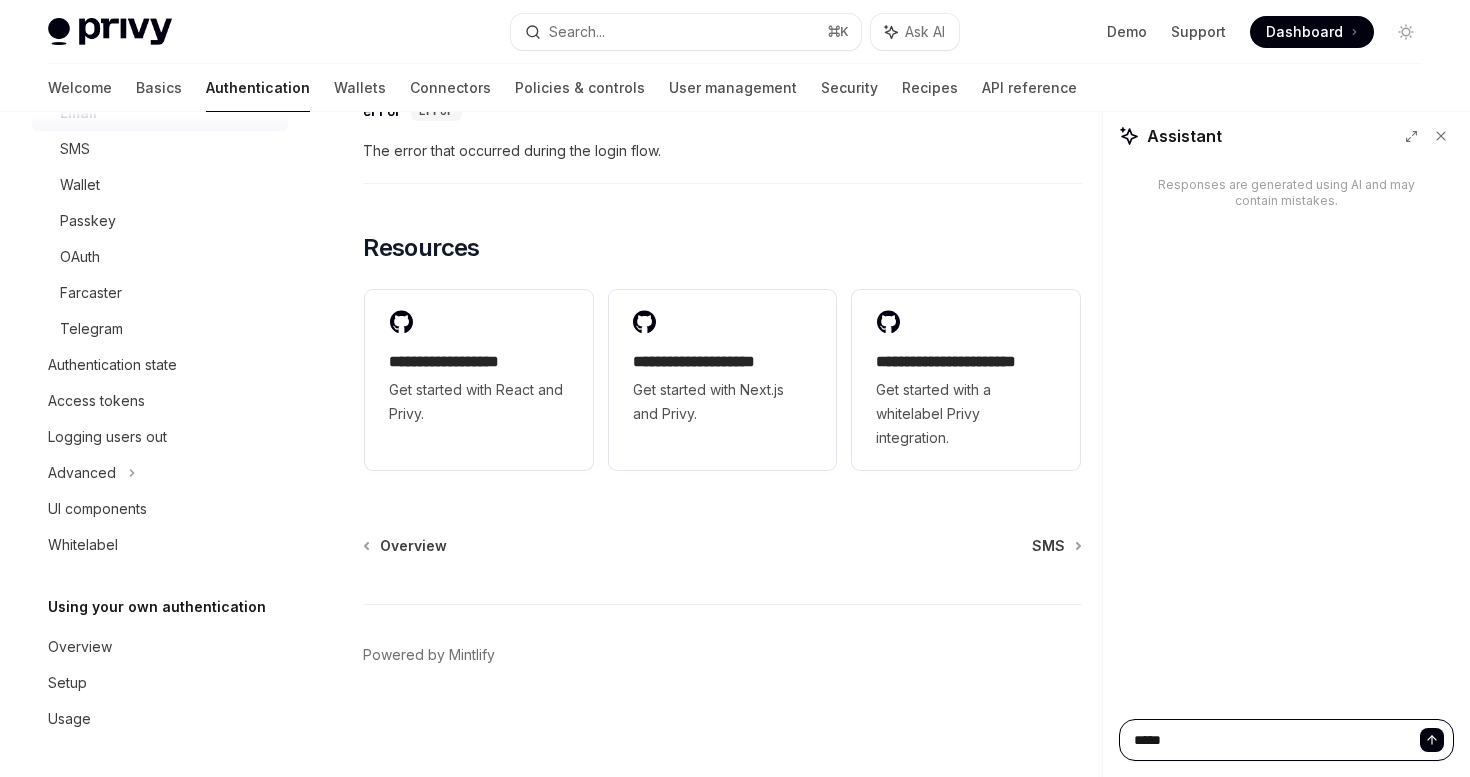 type on "*" 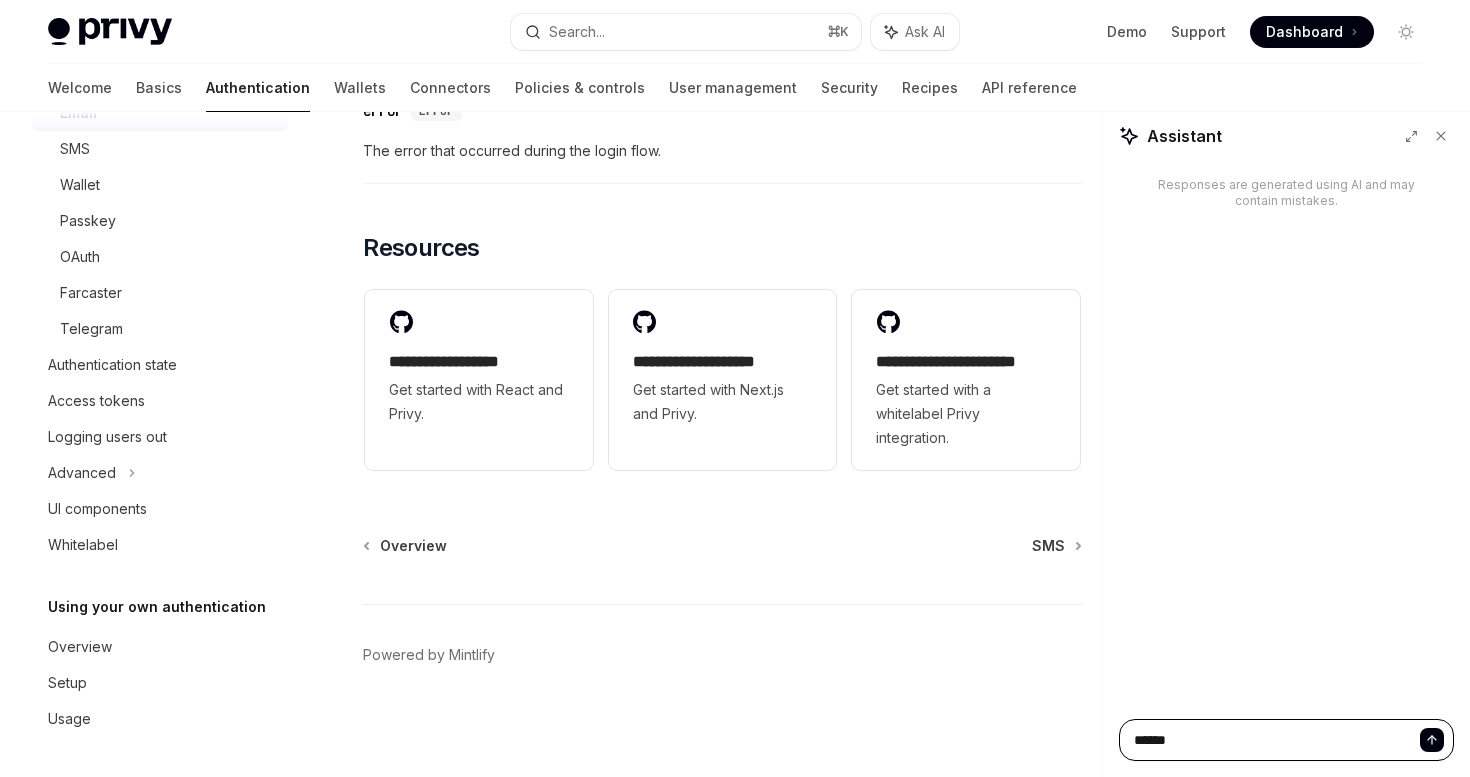 type on "*" 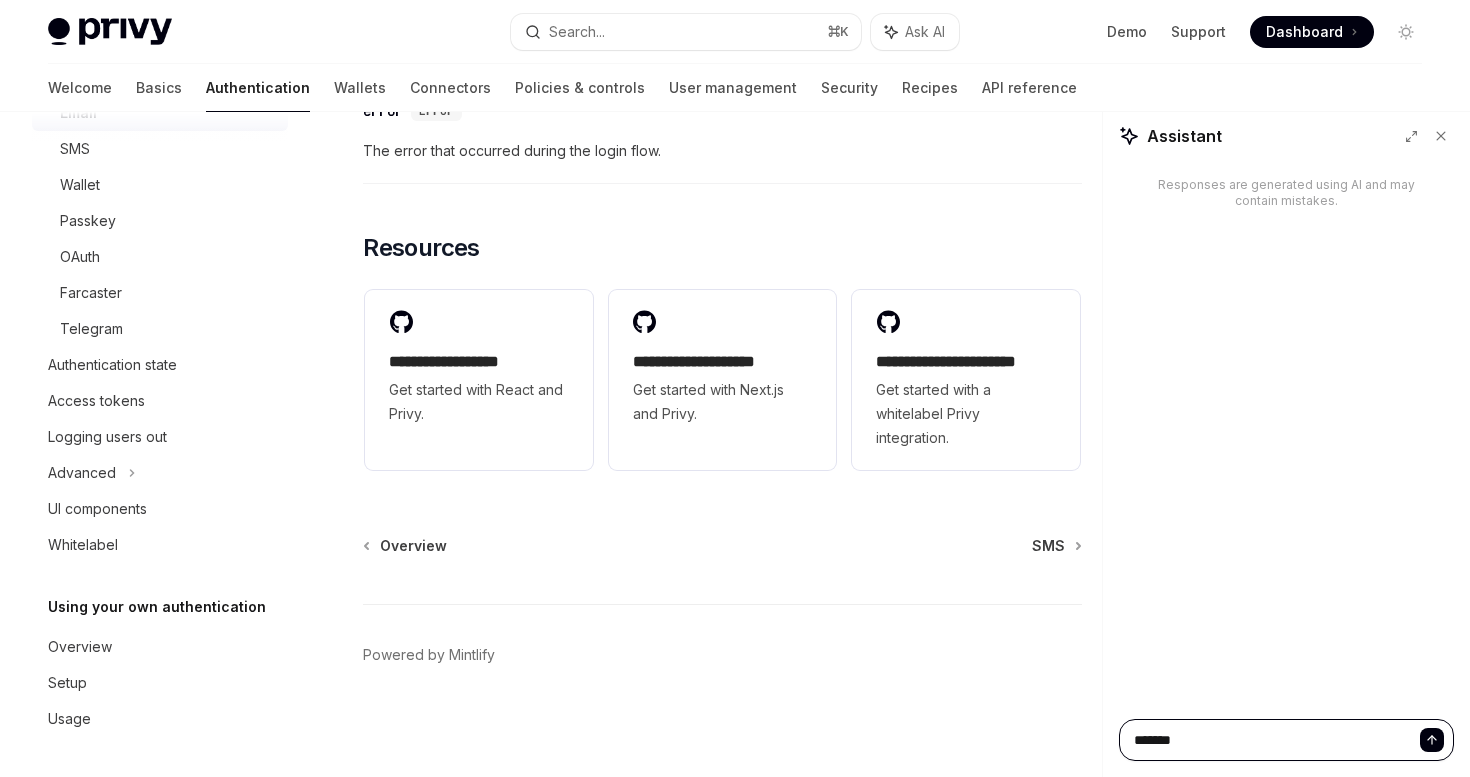 type on "*" 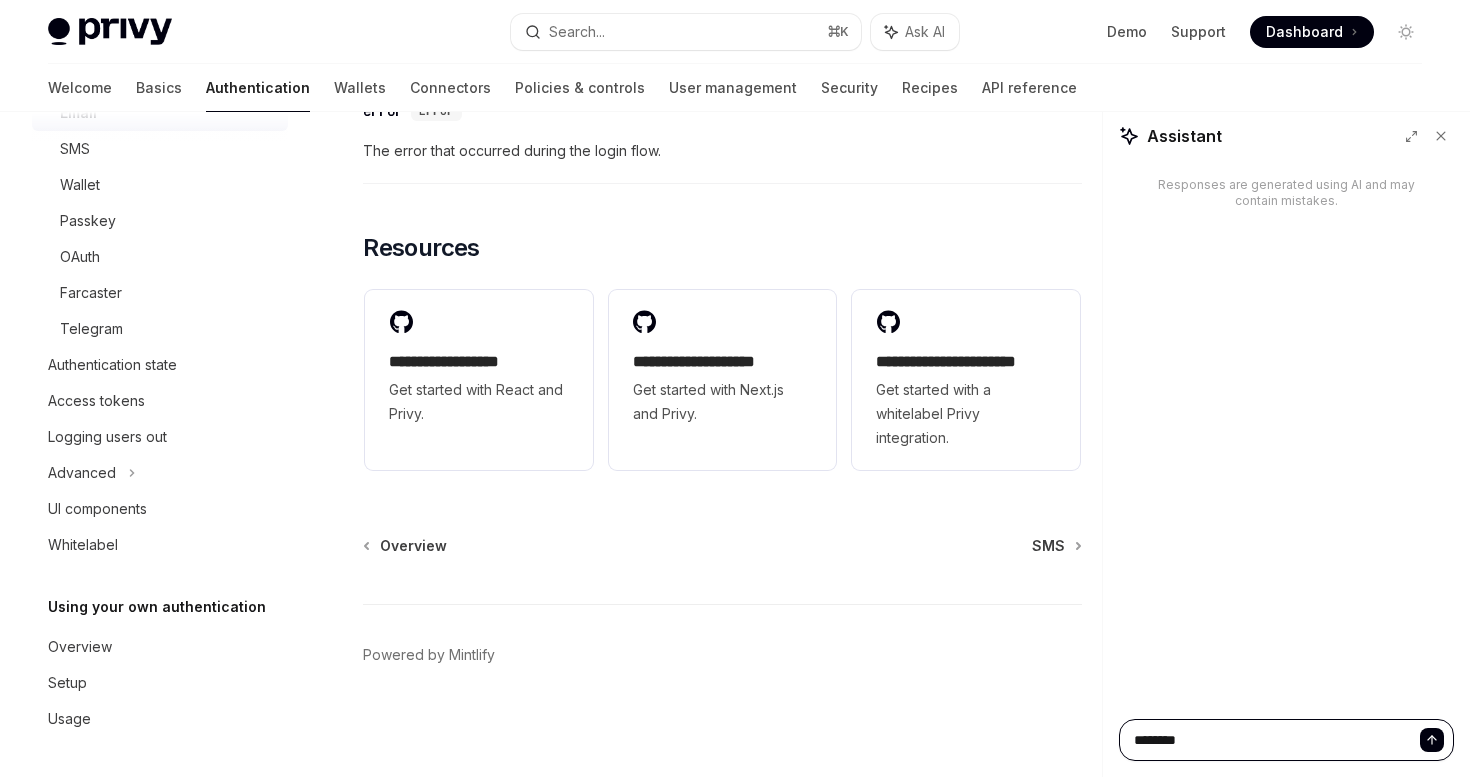 type on "*" 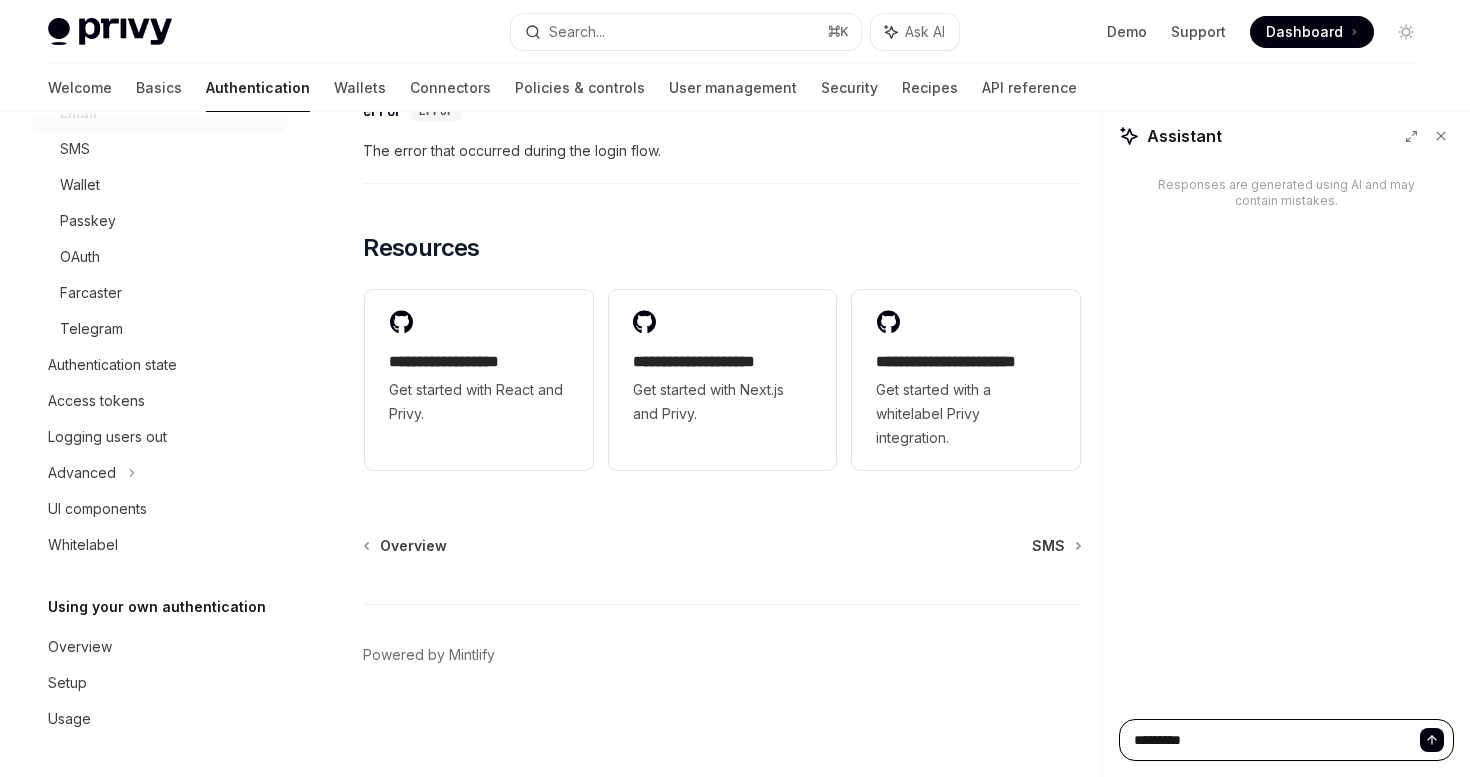 type on "*" 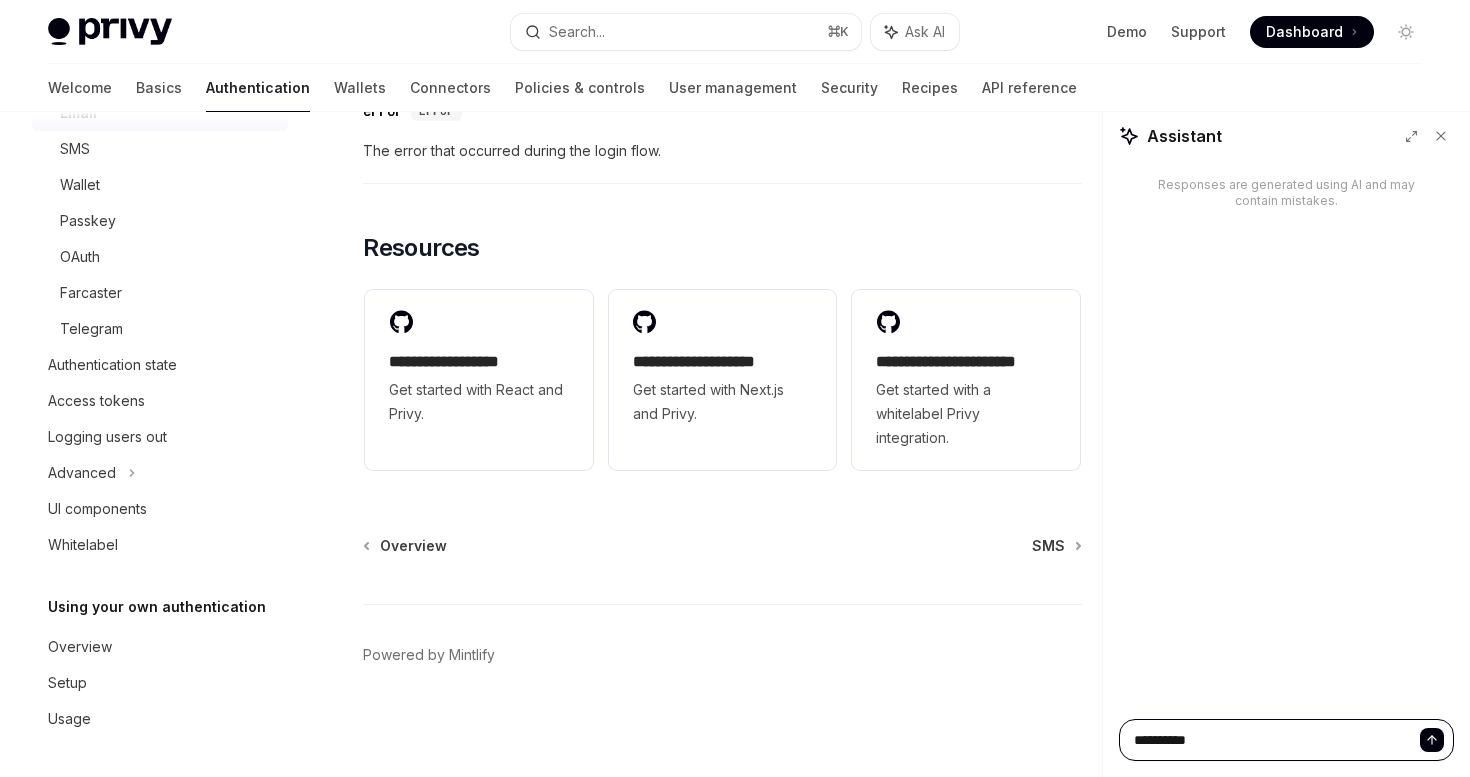 type on "*" 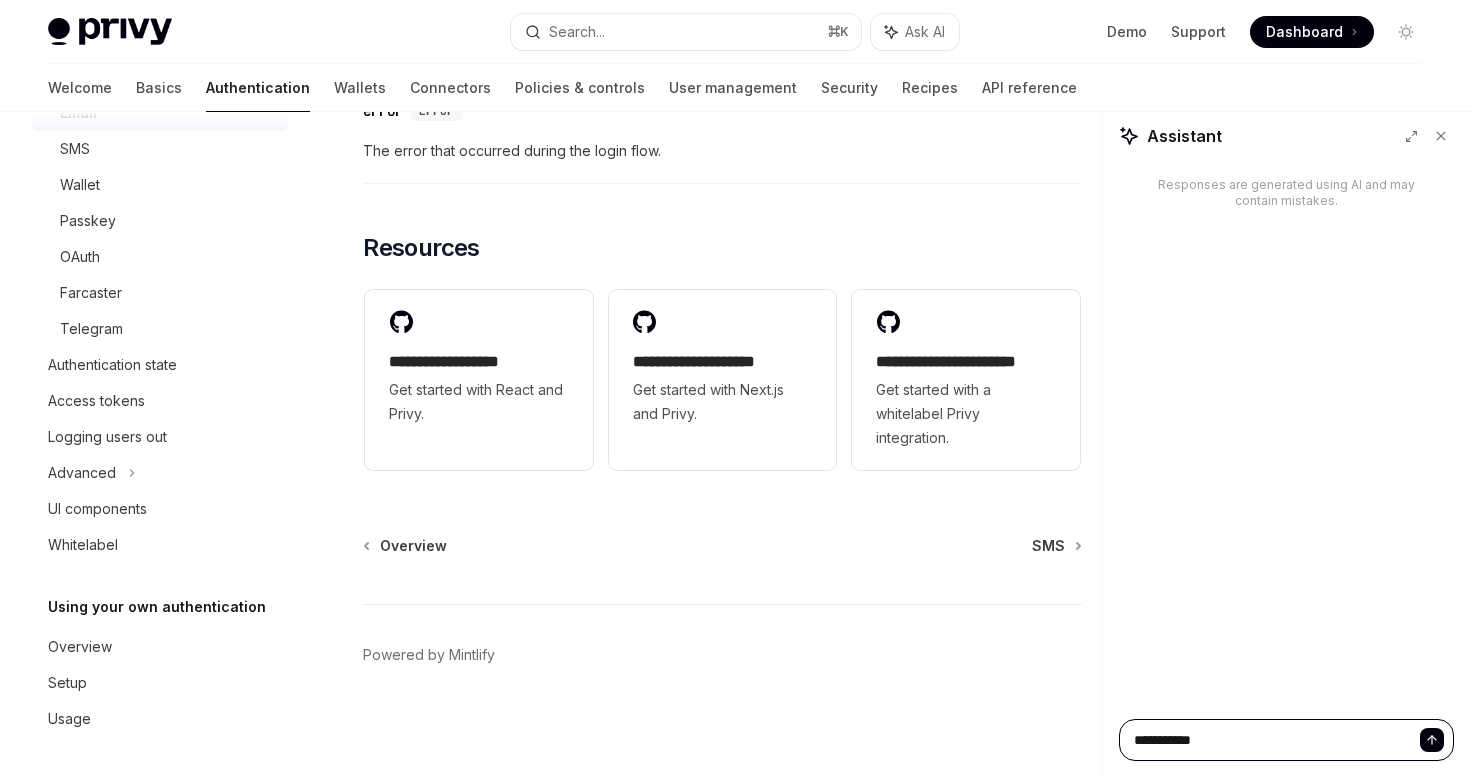 type on "*" 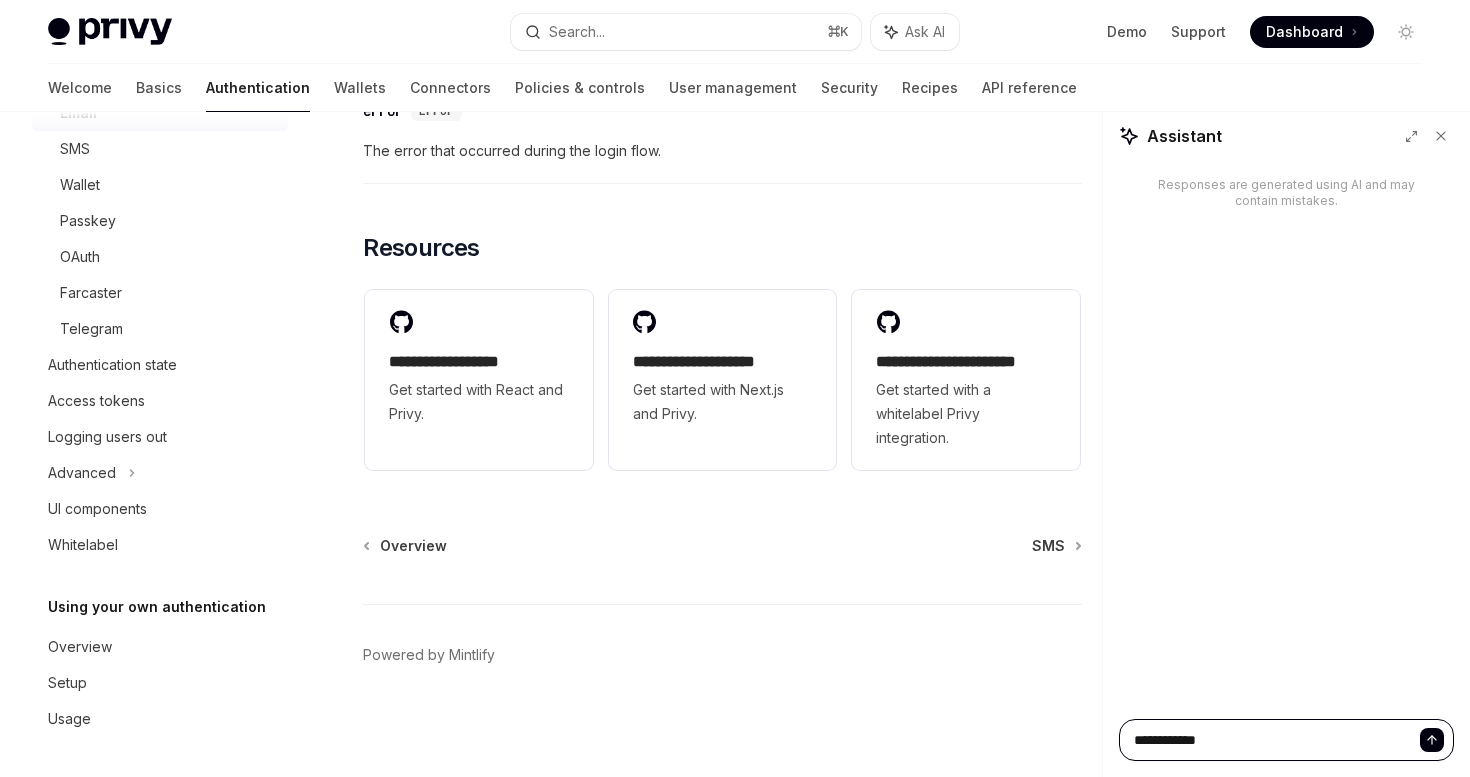 type on "*" 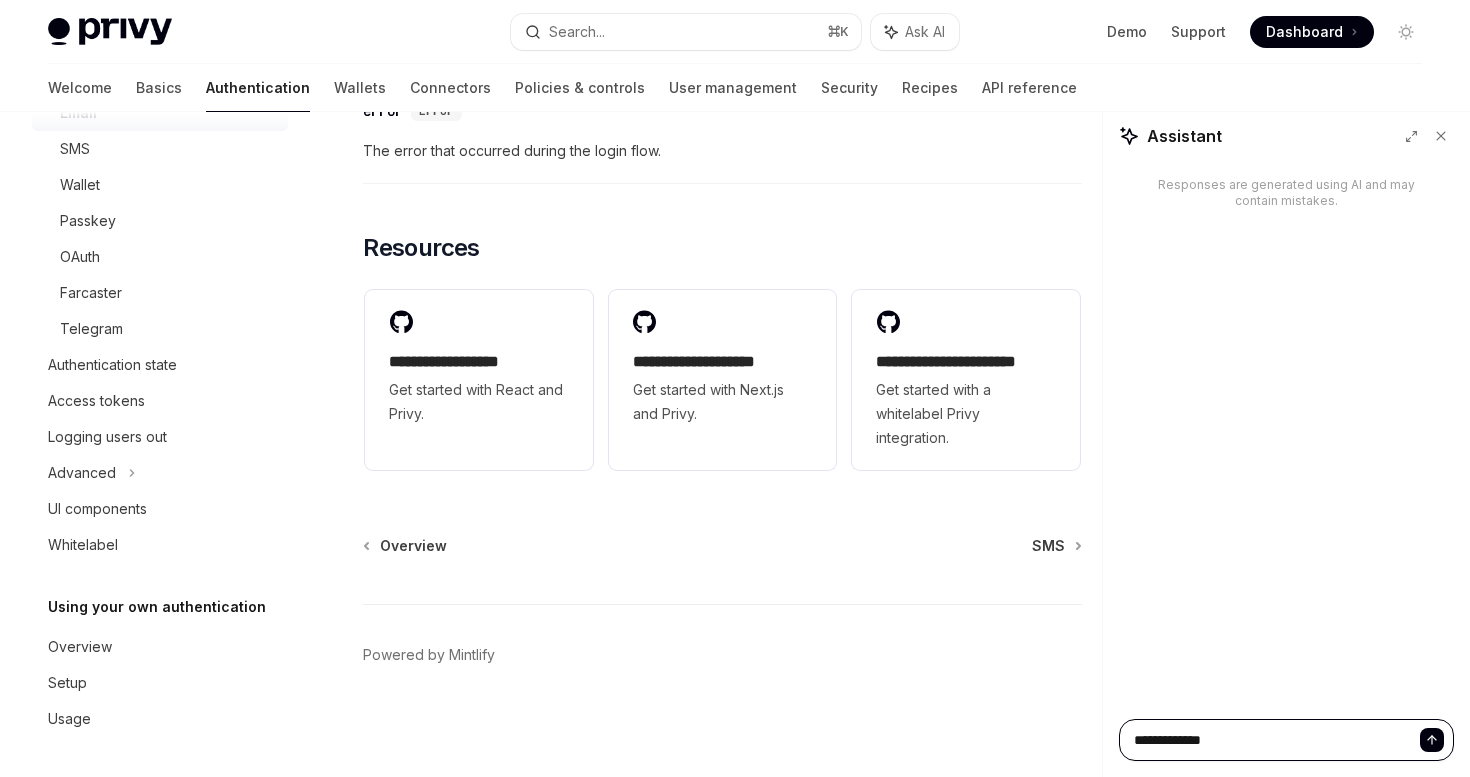 type on "*" 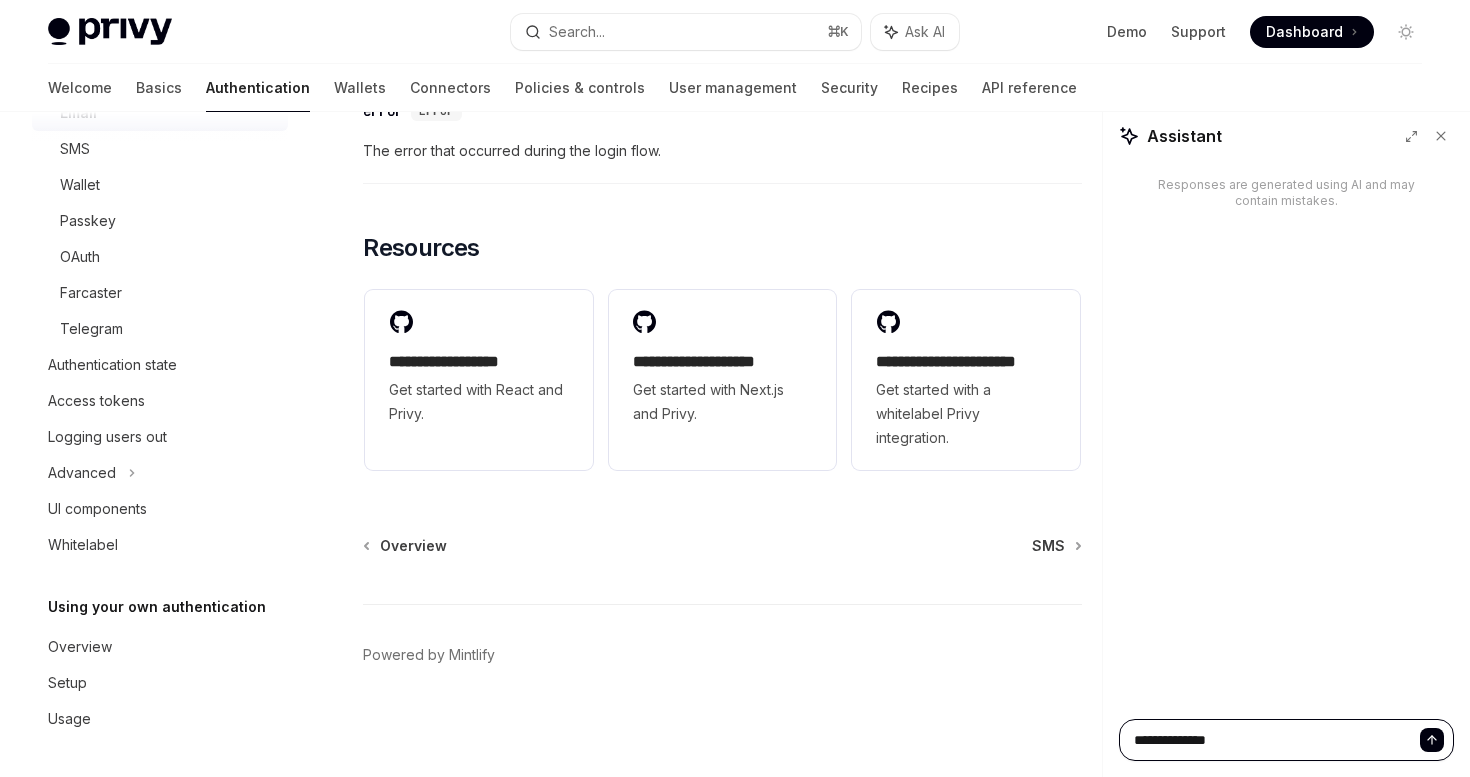 type on "*" 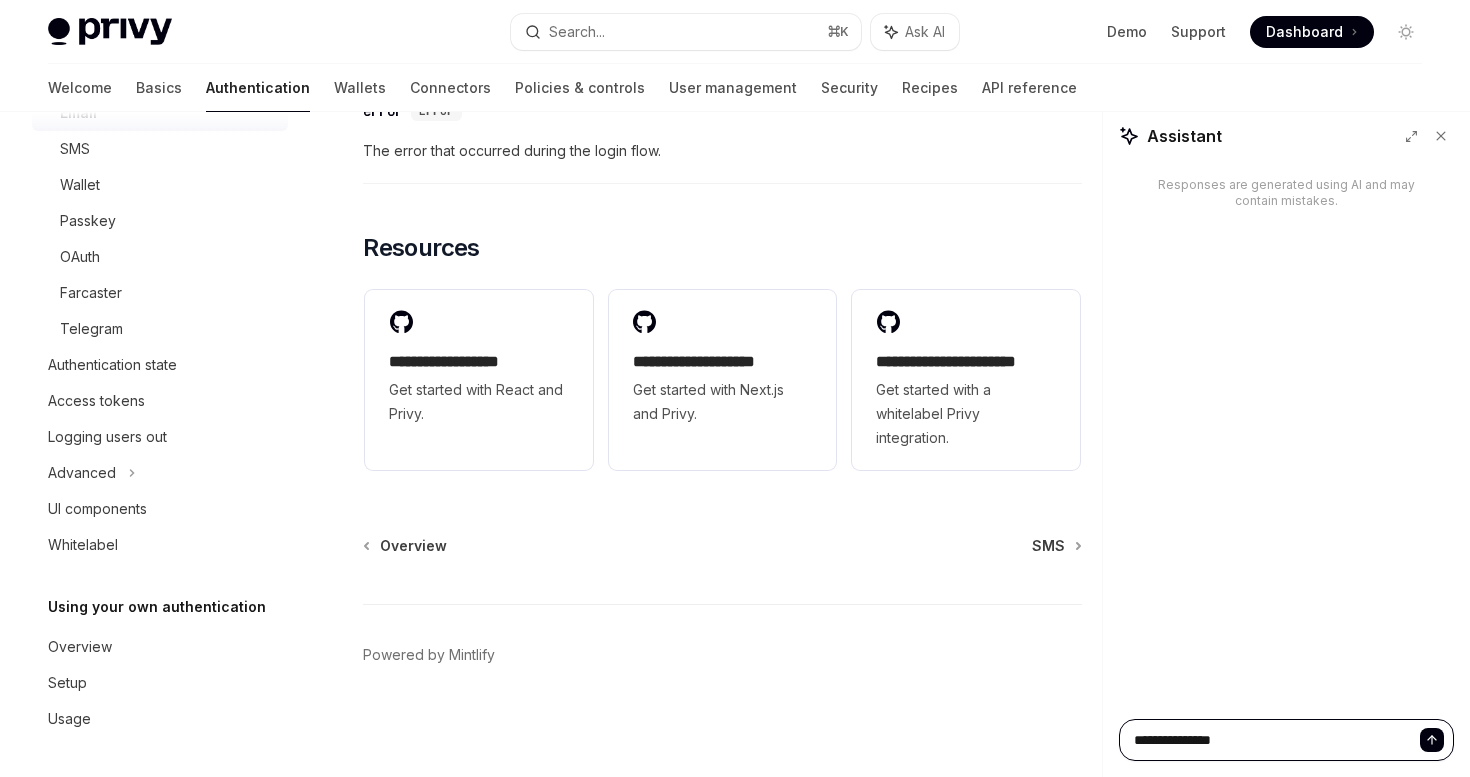type on "*" 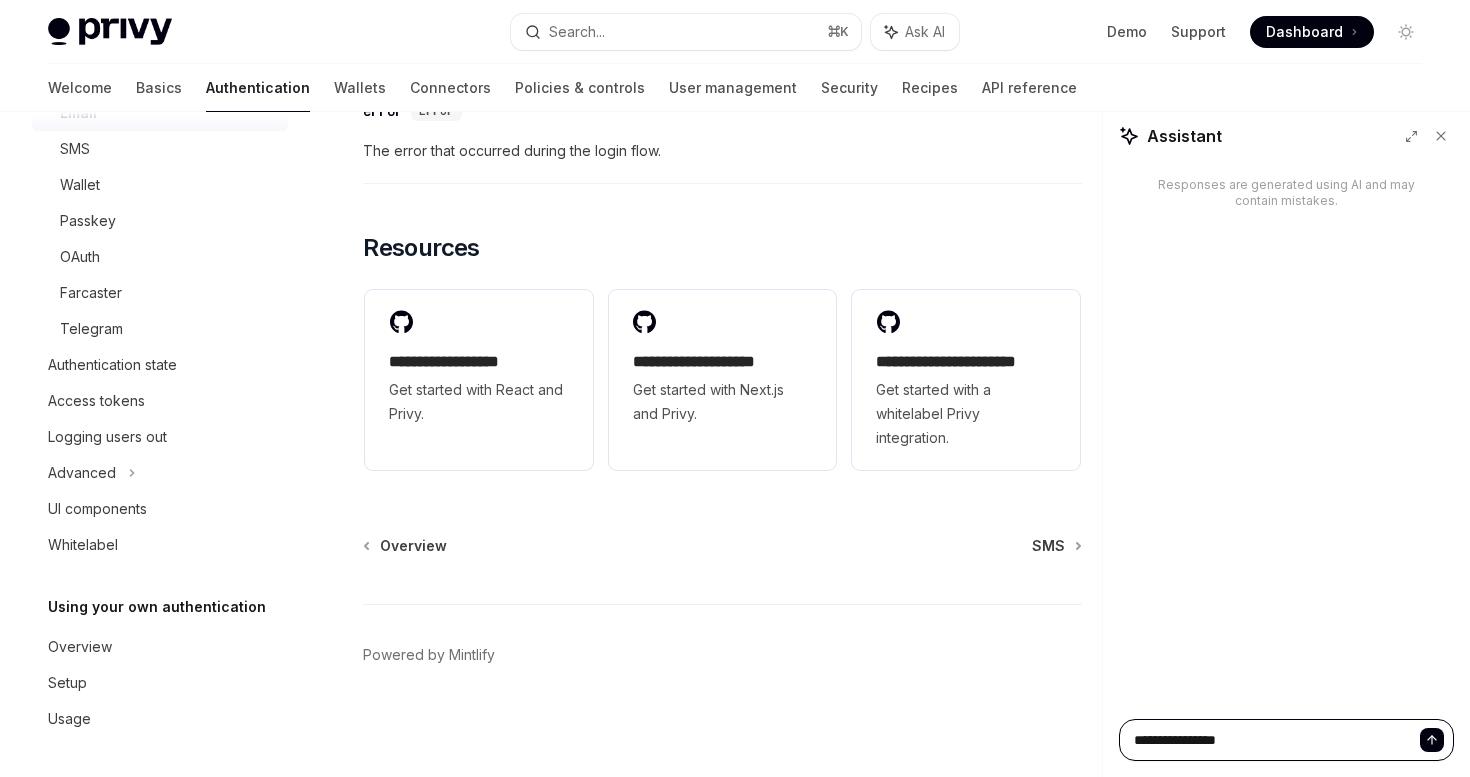 type on "*" 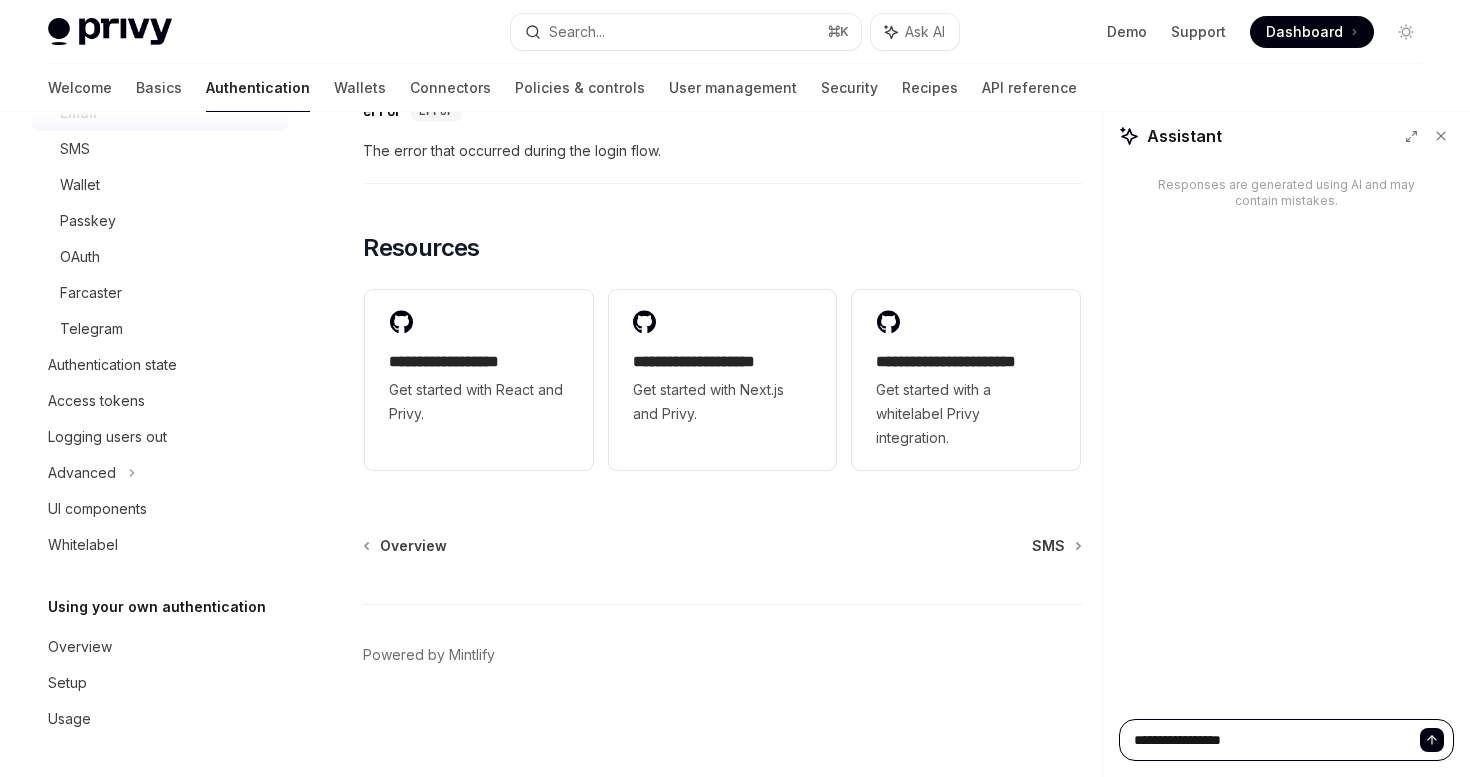 type on "*" 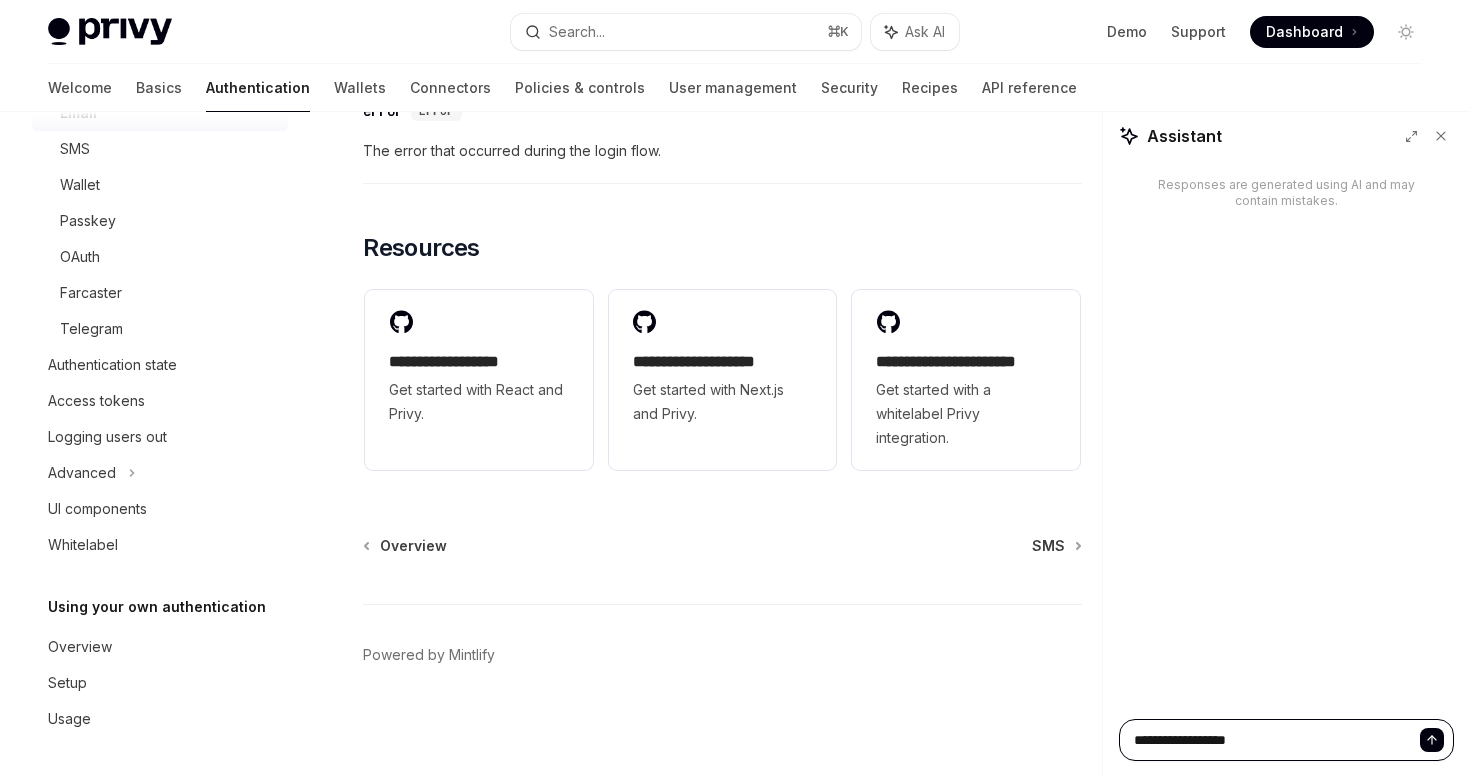 type on "**********" 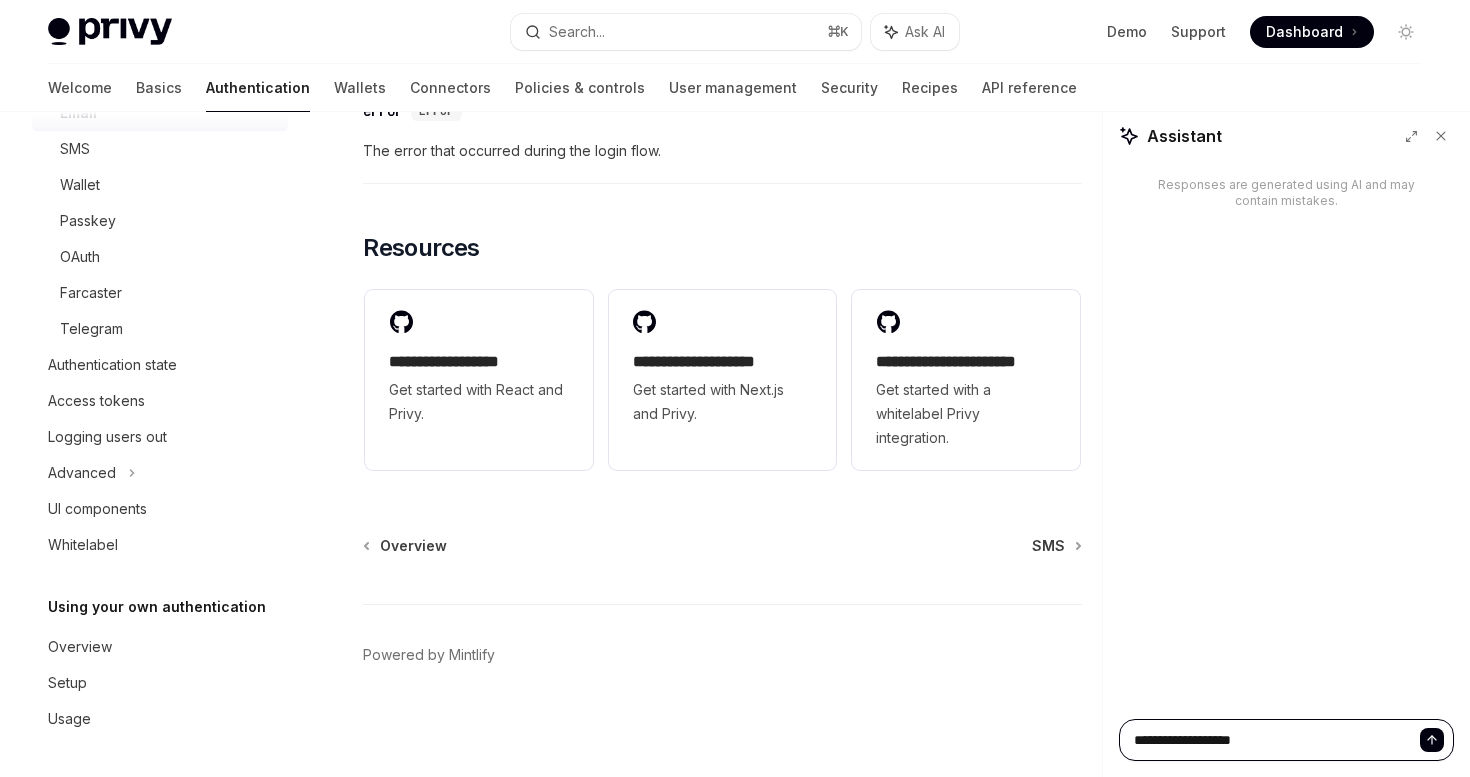 type on "*" 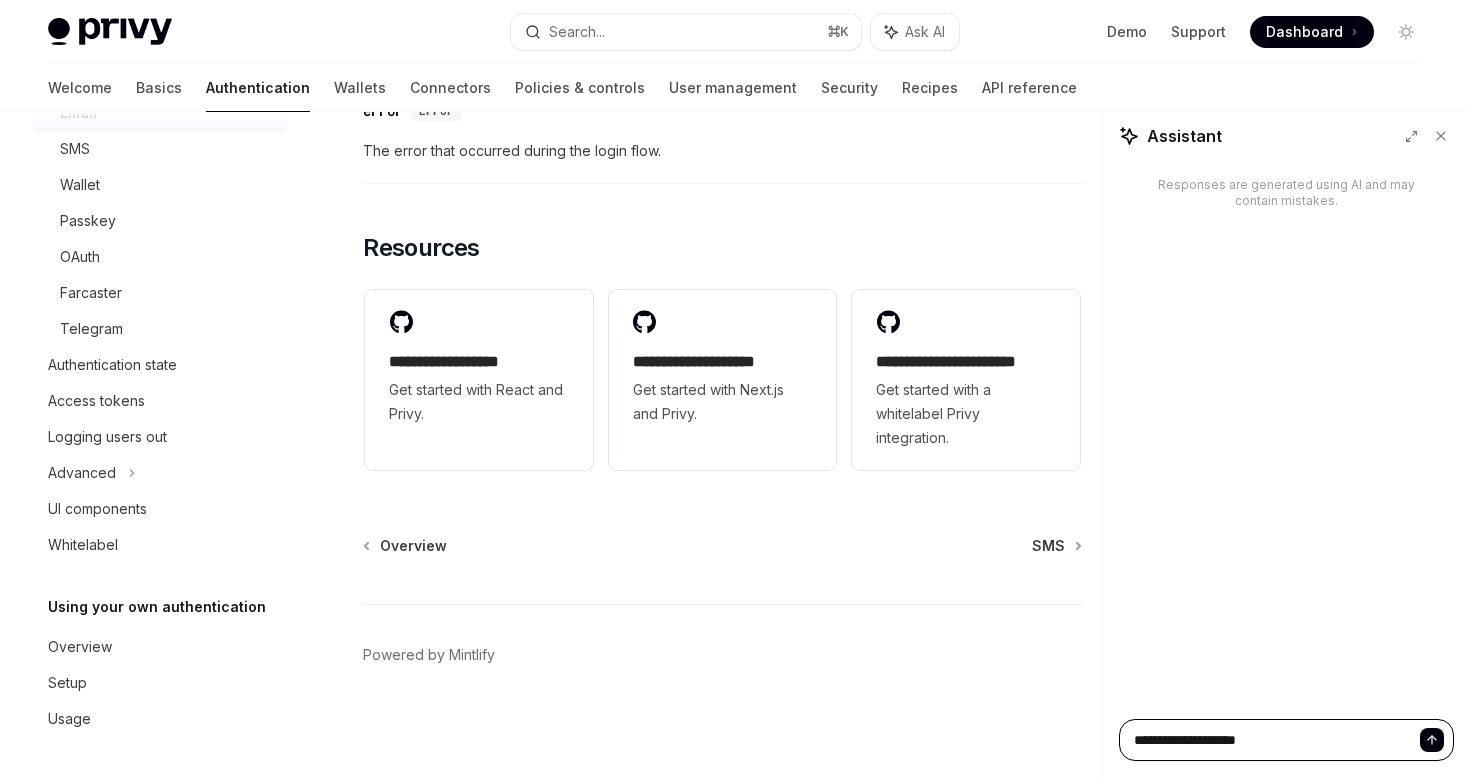 type on "*" 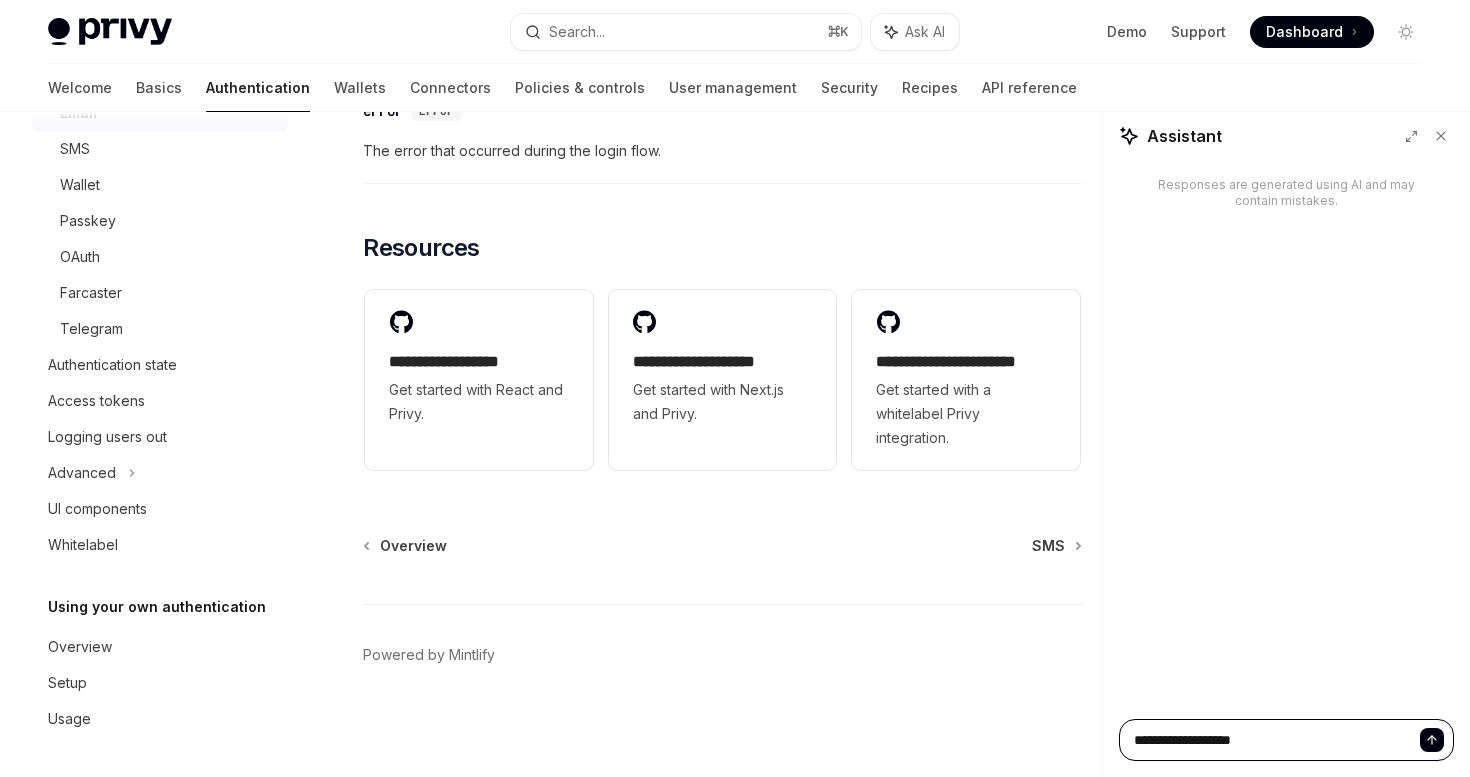 type on "*" 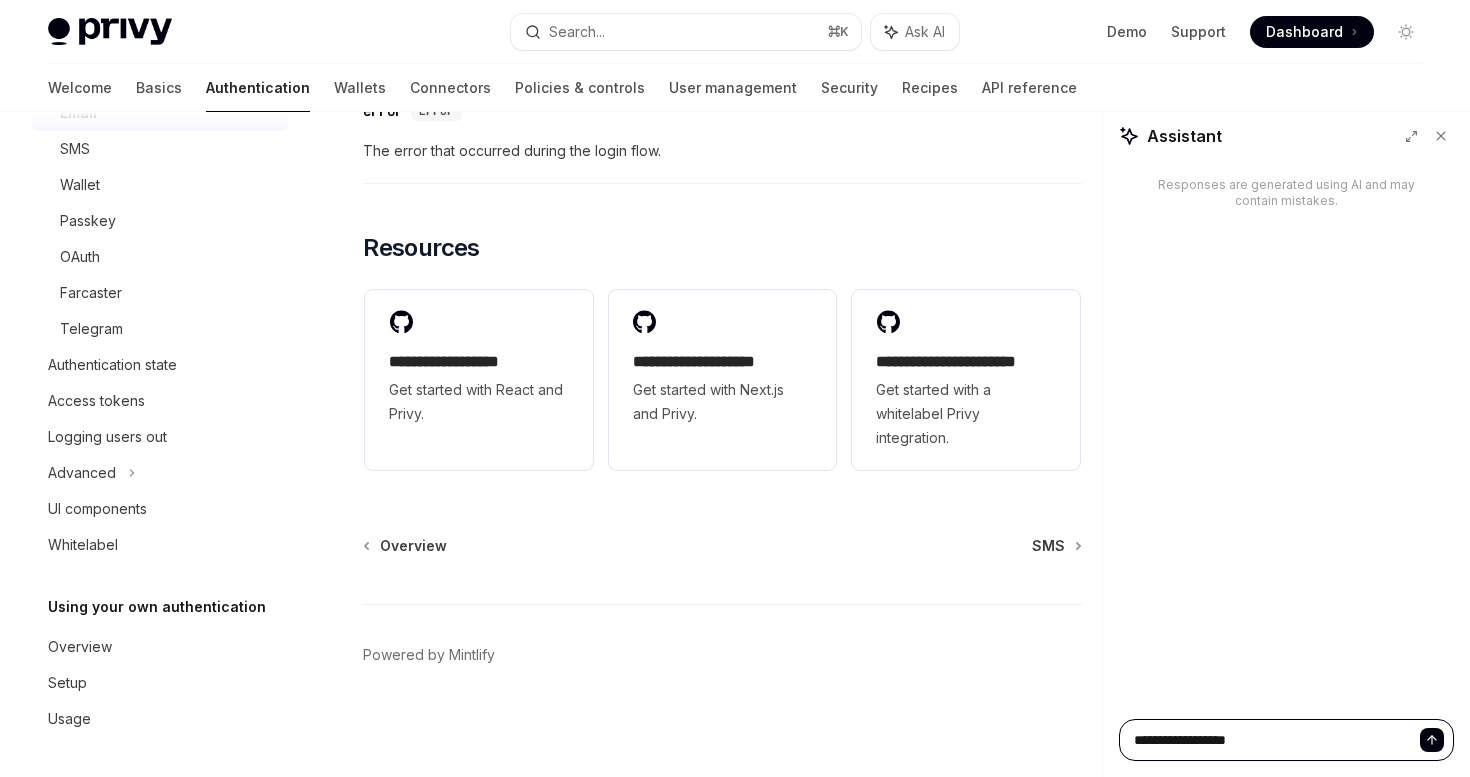 type on "*" 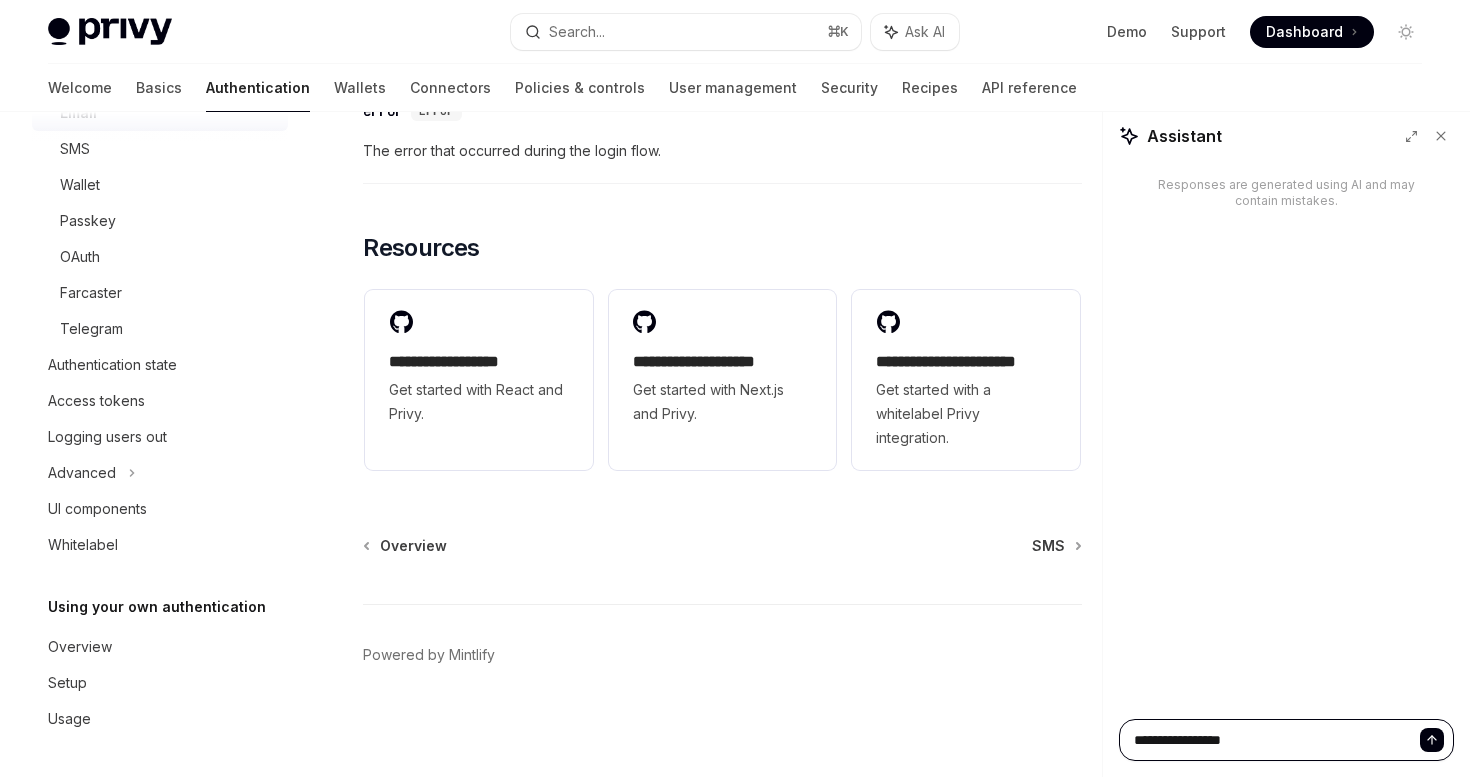 type on "*" 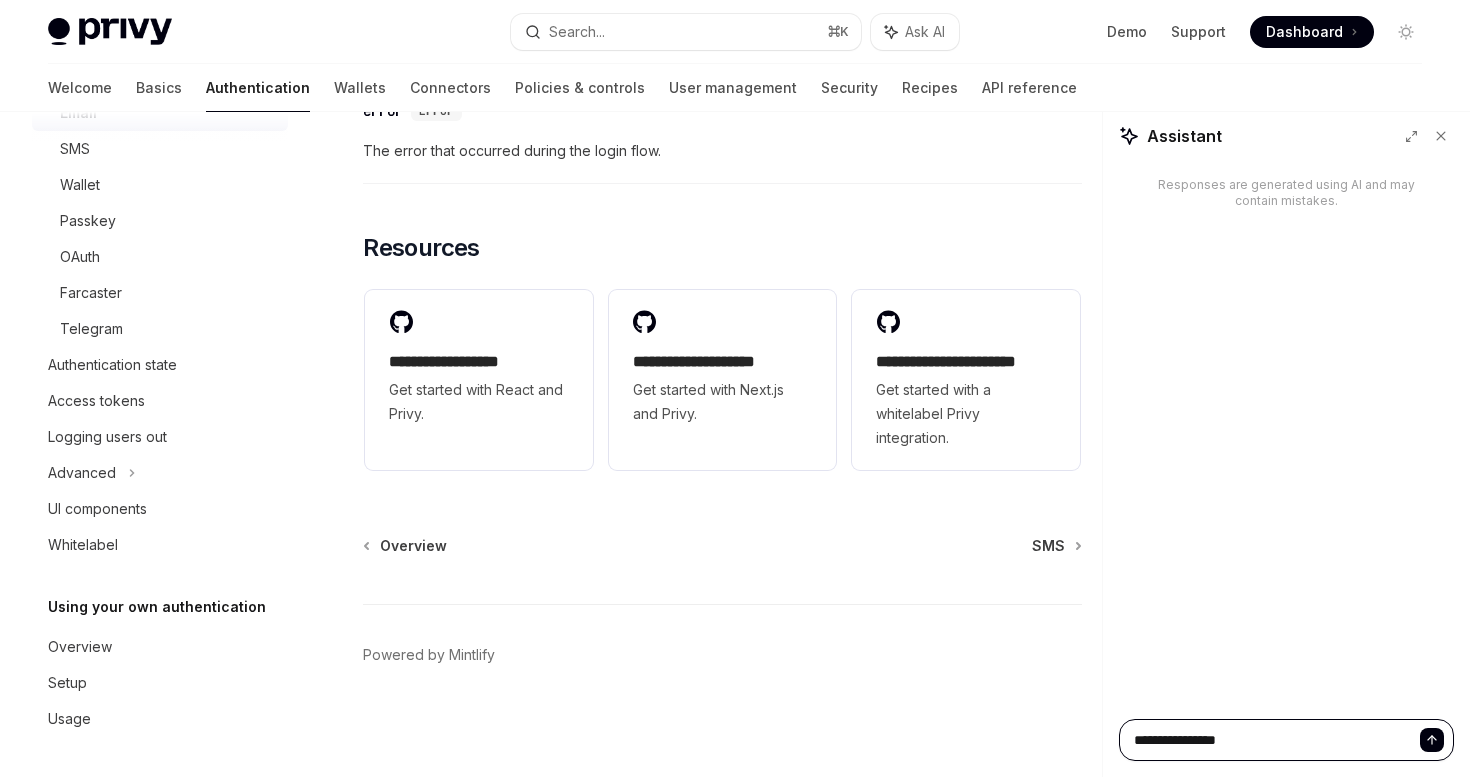 type on "*" 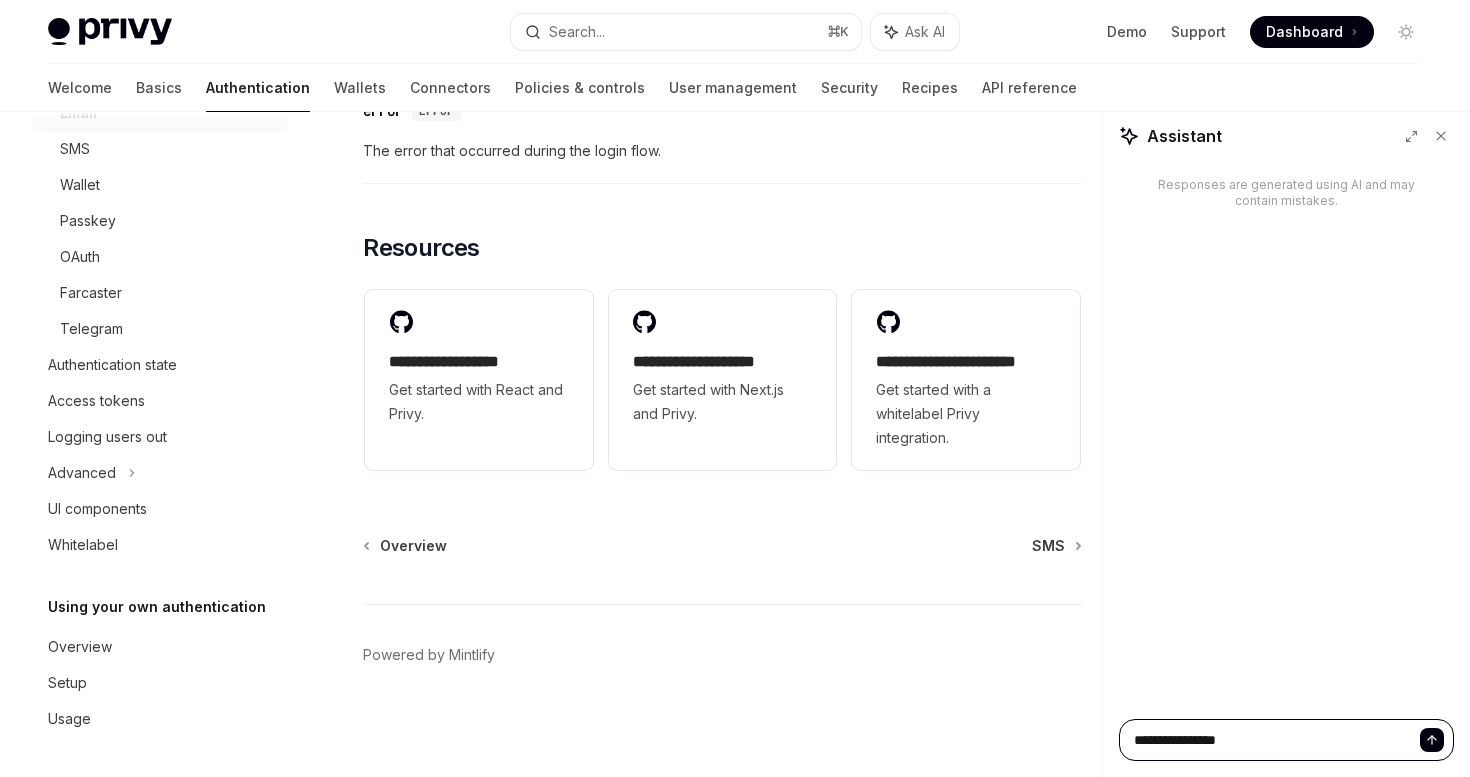 type on "**********" 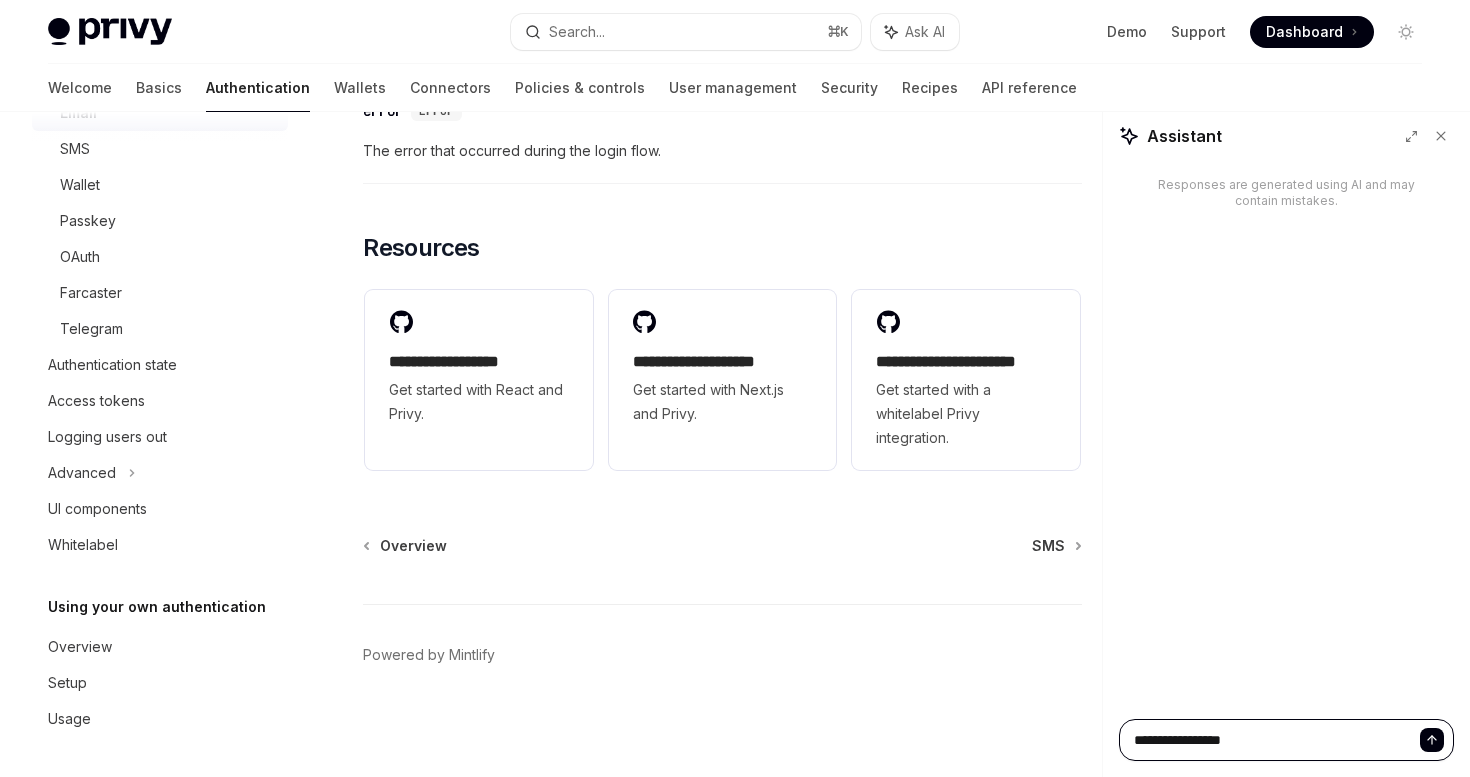 type on "*" 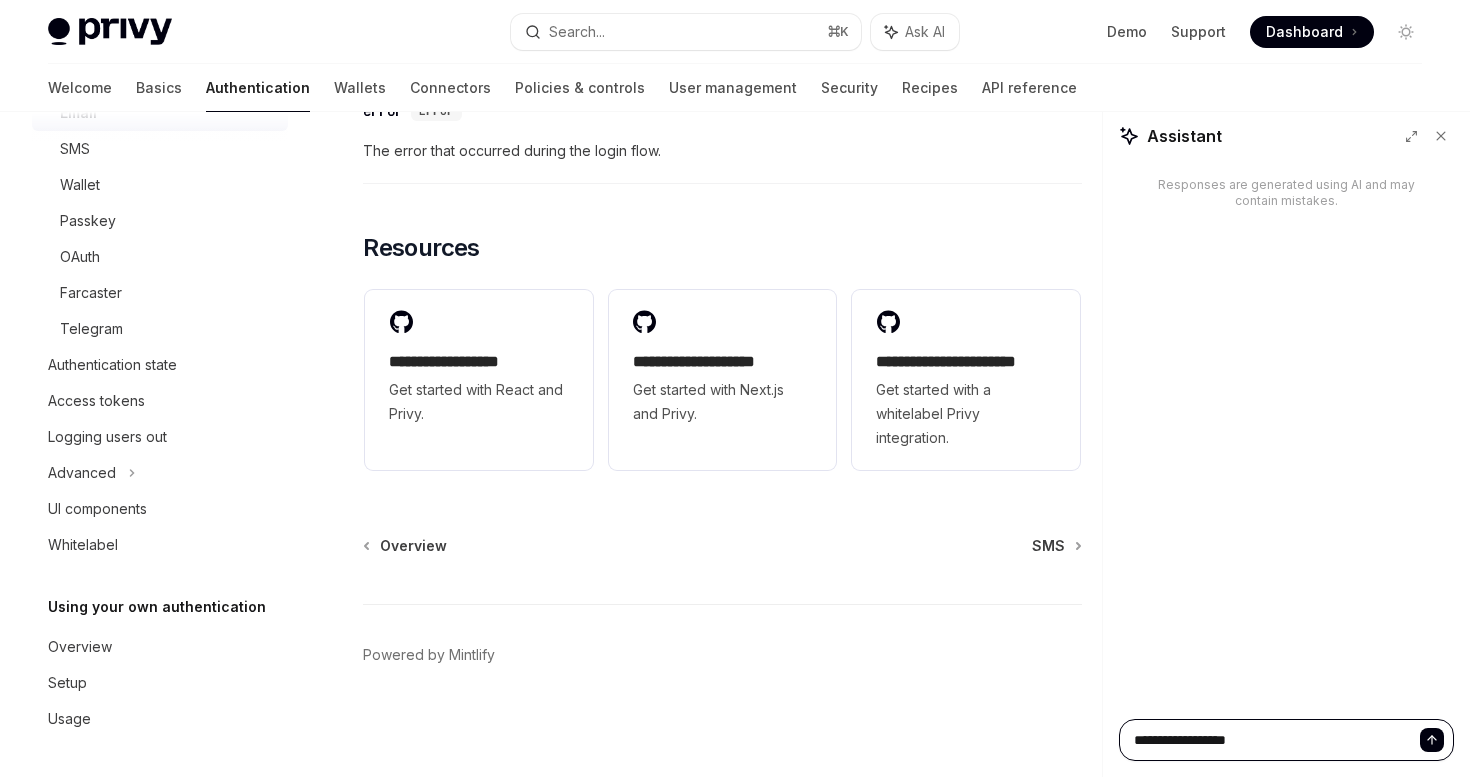 type on "*" 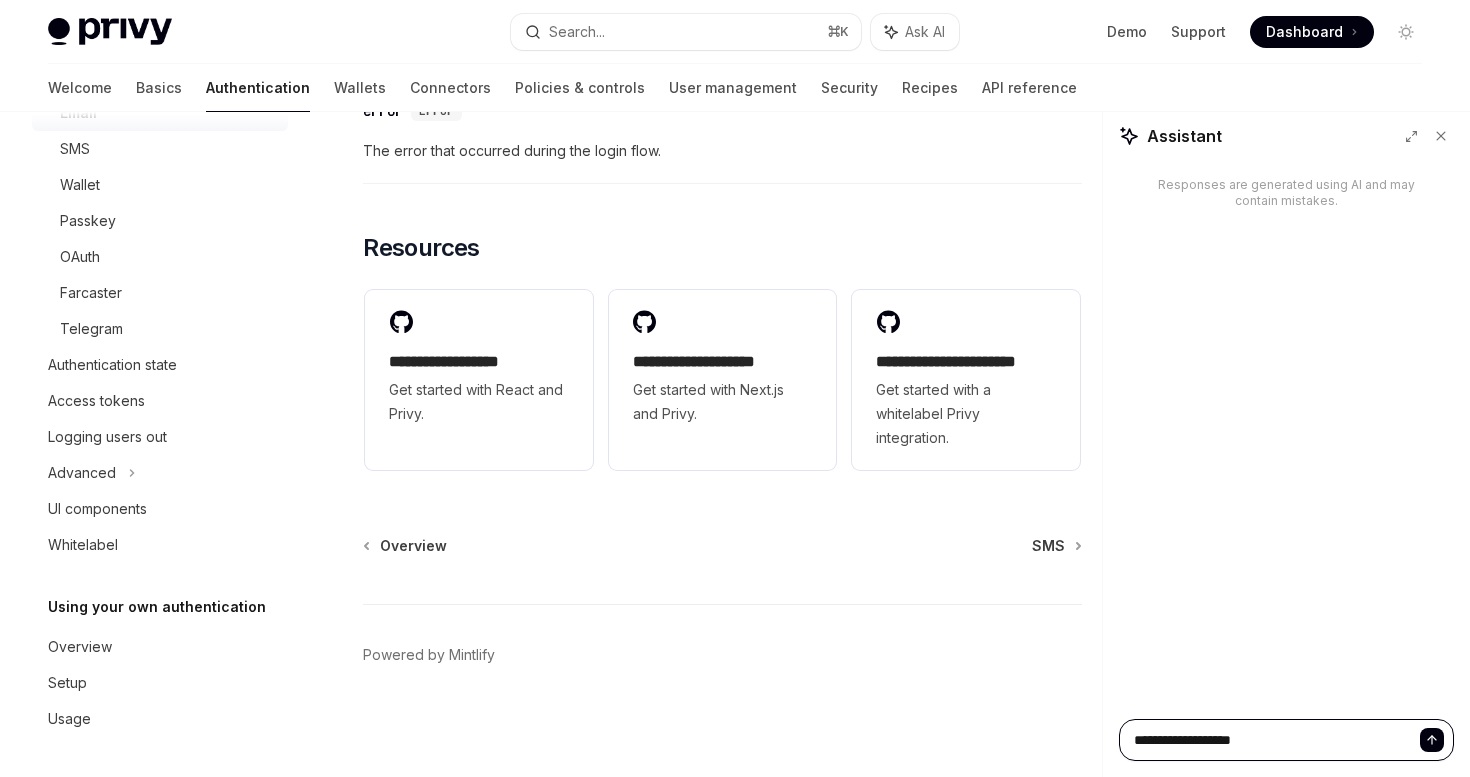 type on "*" 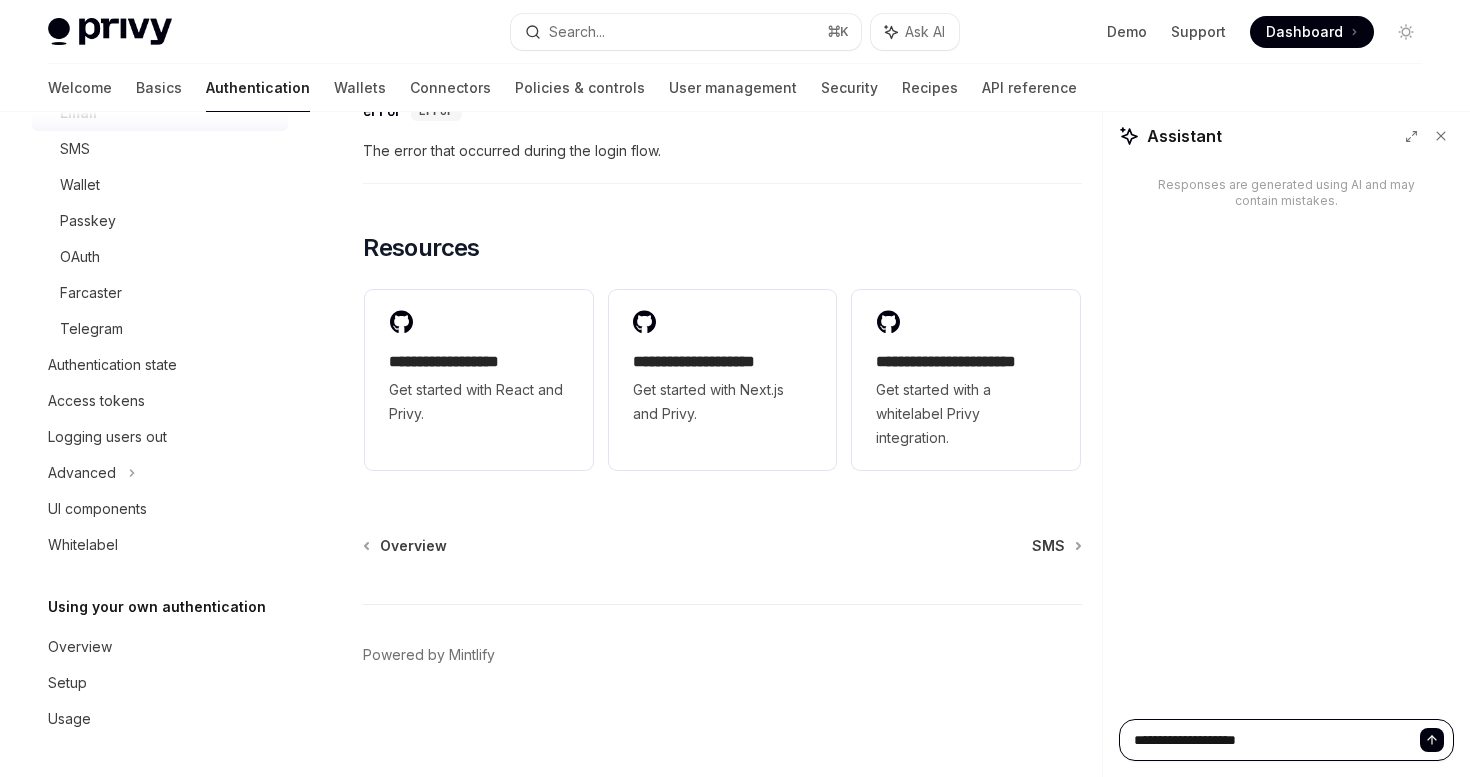 type on "*" 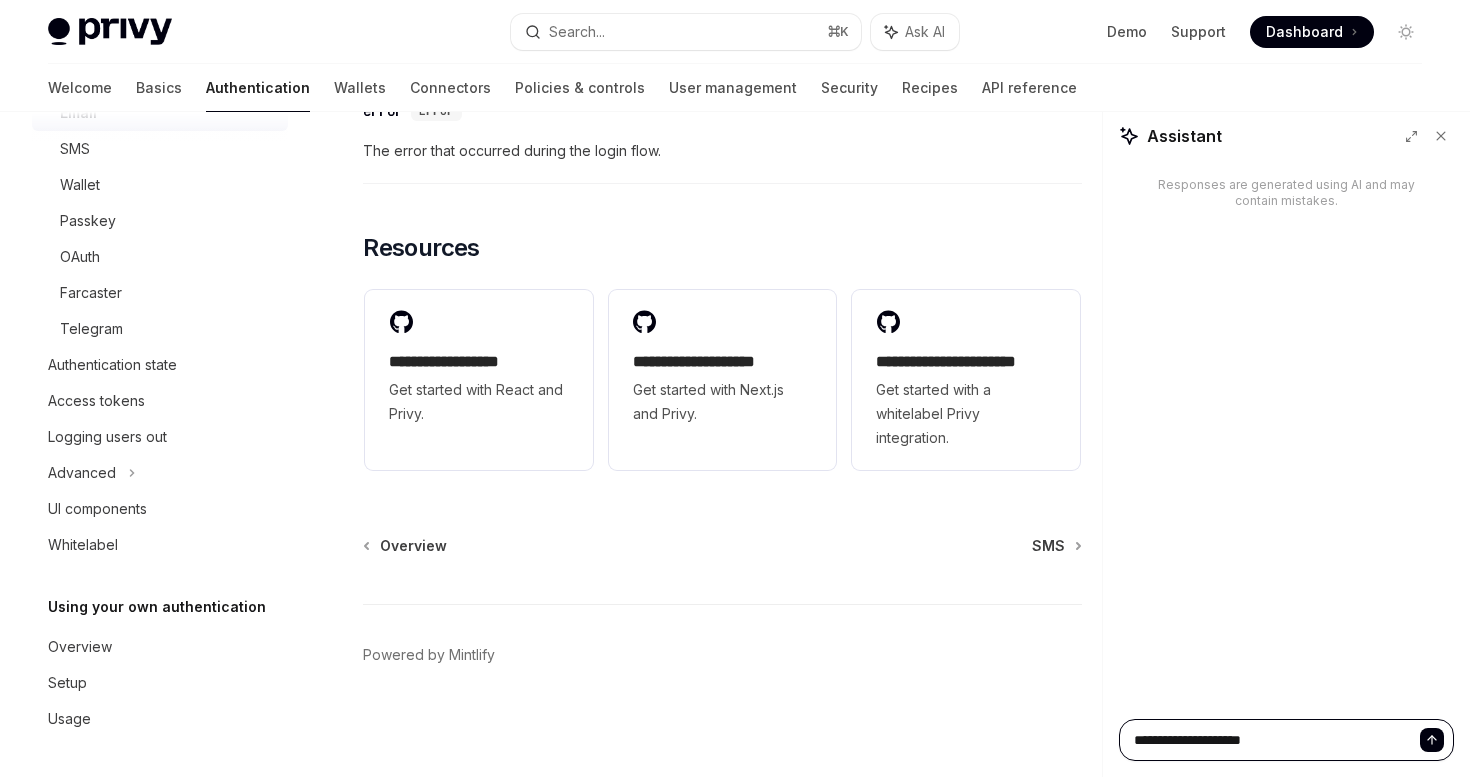 type on "*" 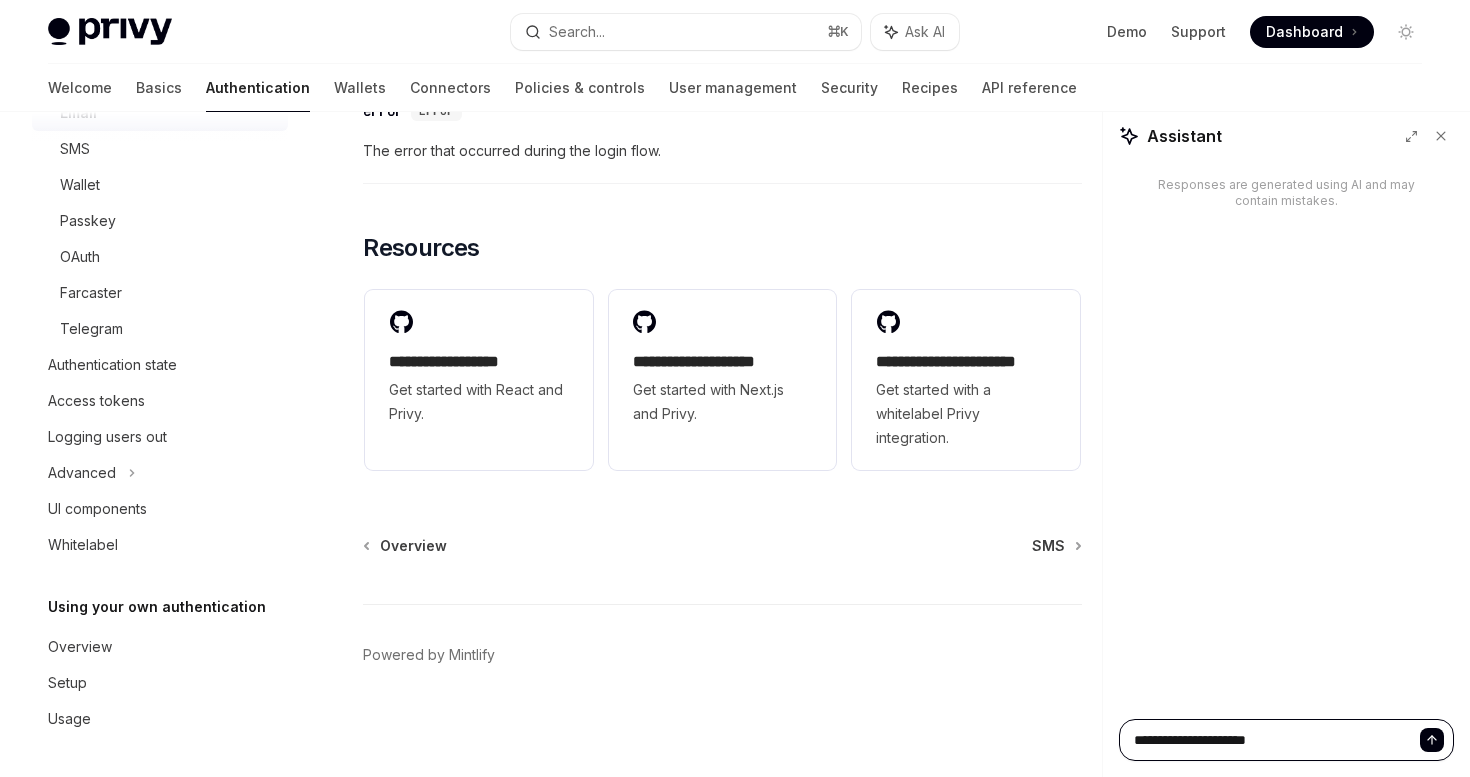 type on "*" 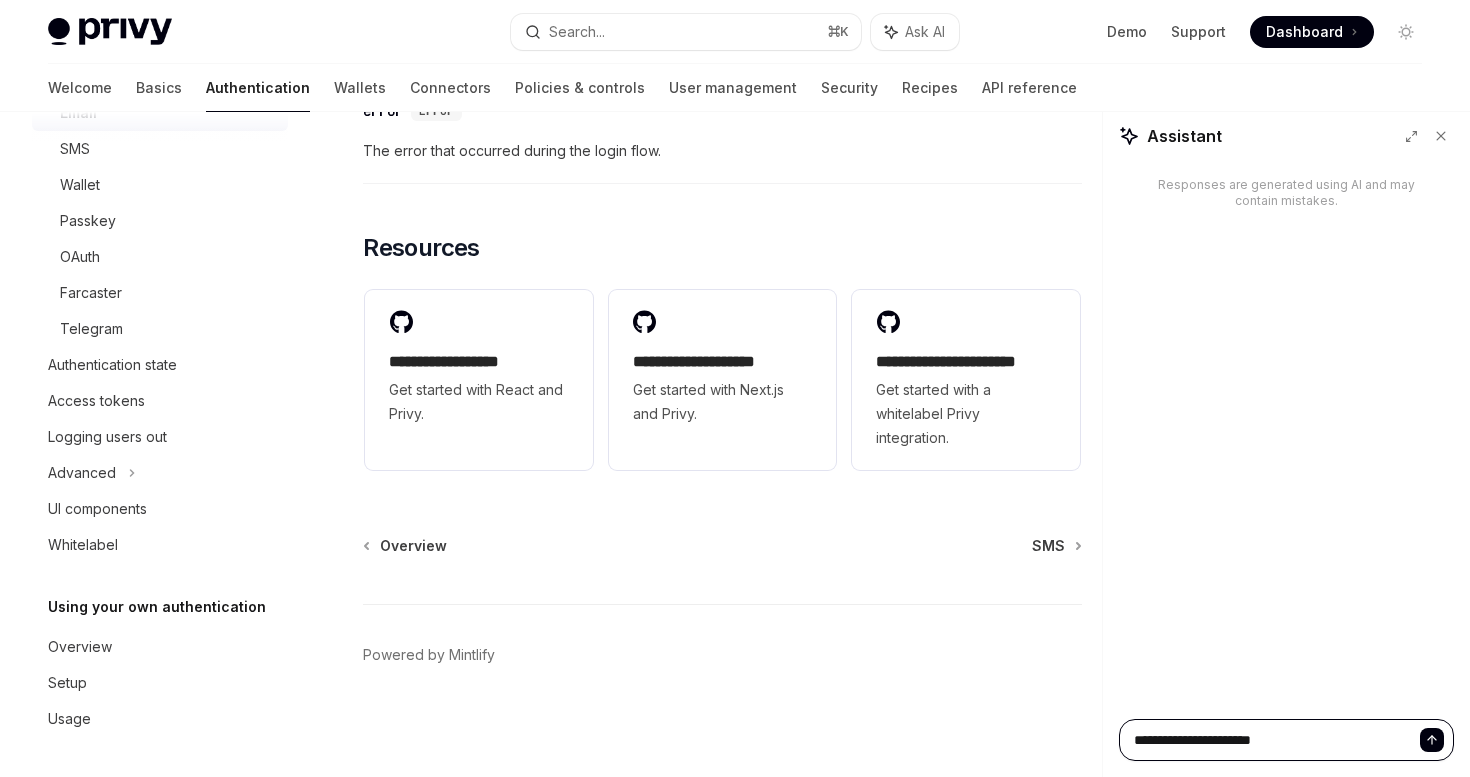 type on "*" 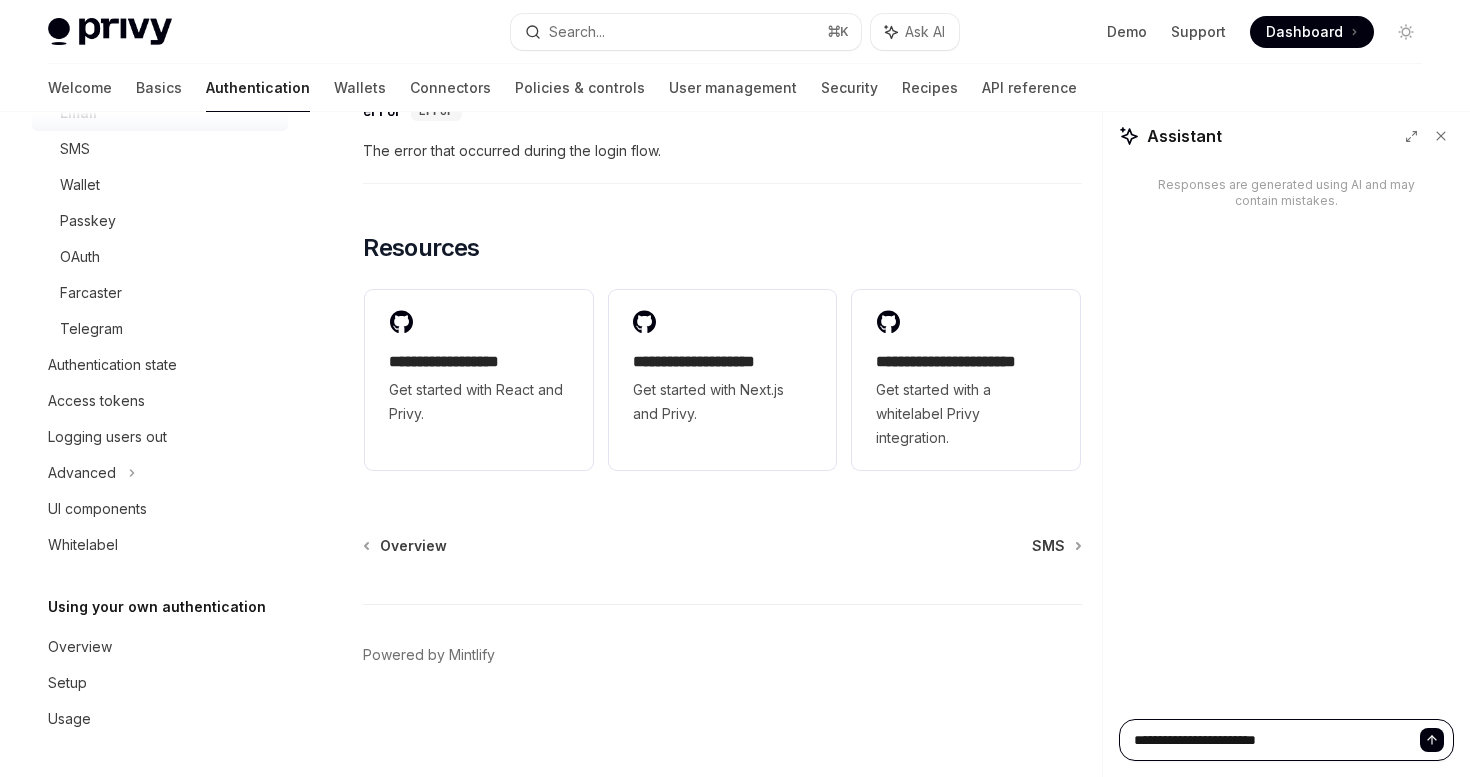 type on "**********" 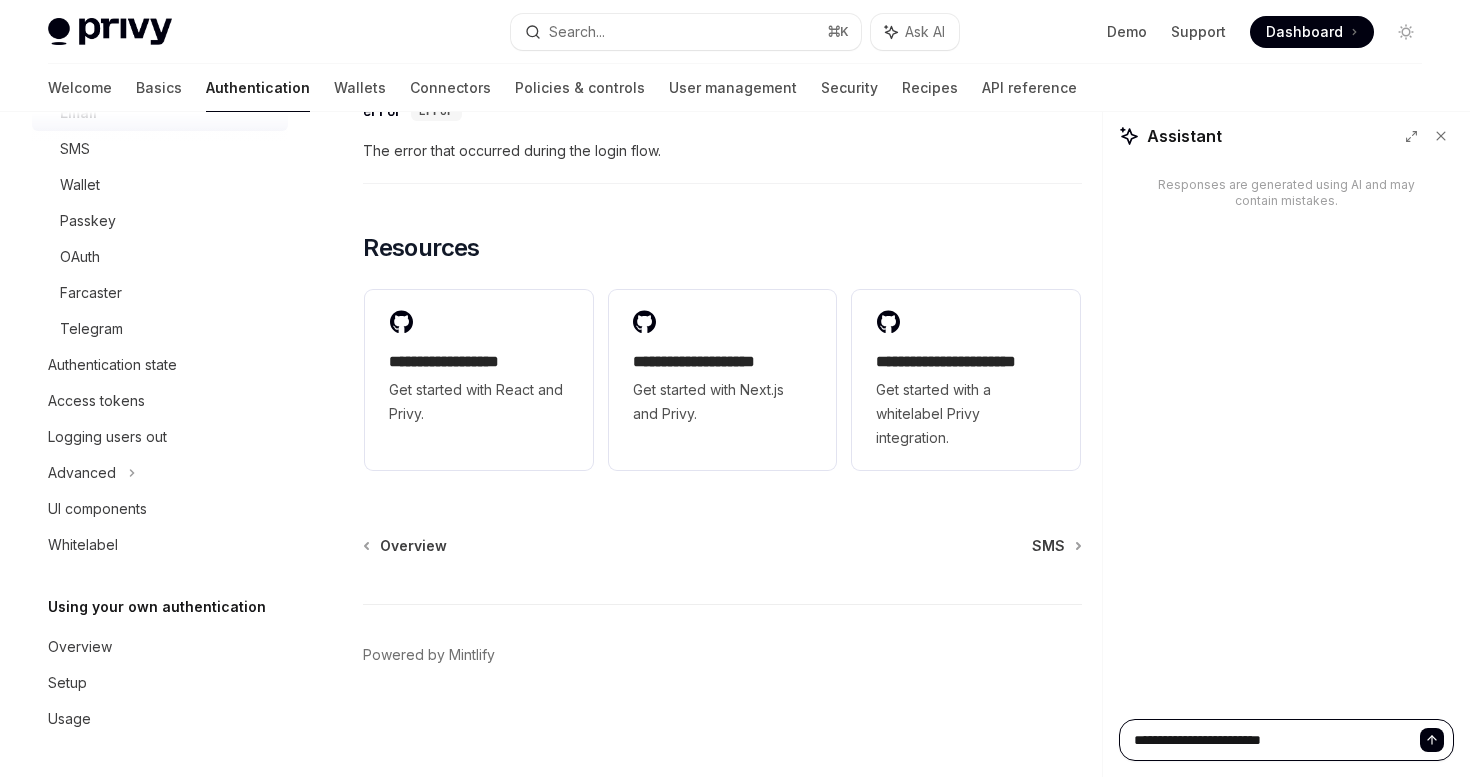 type on "*" 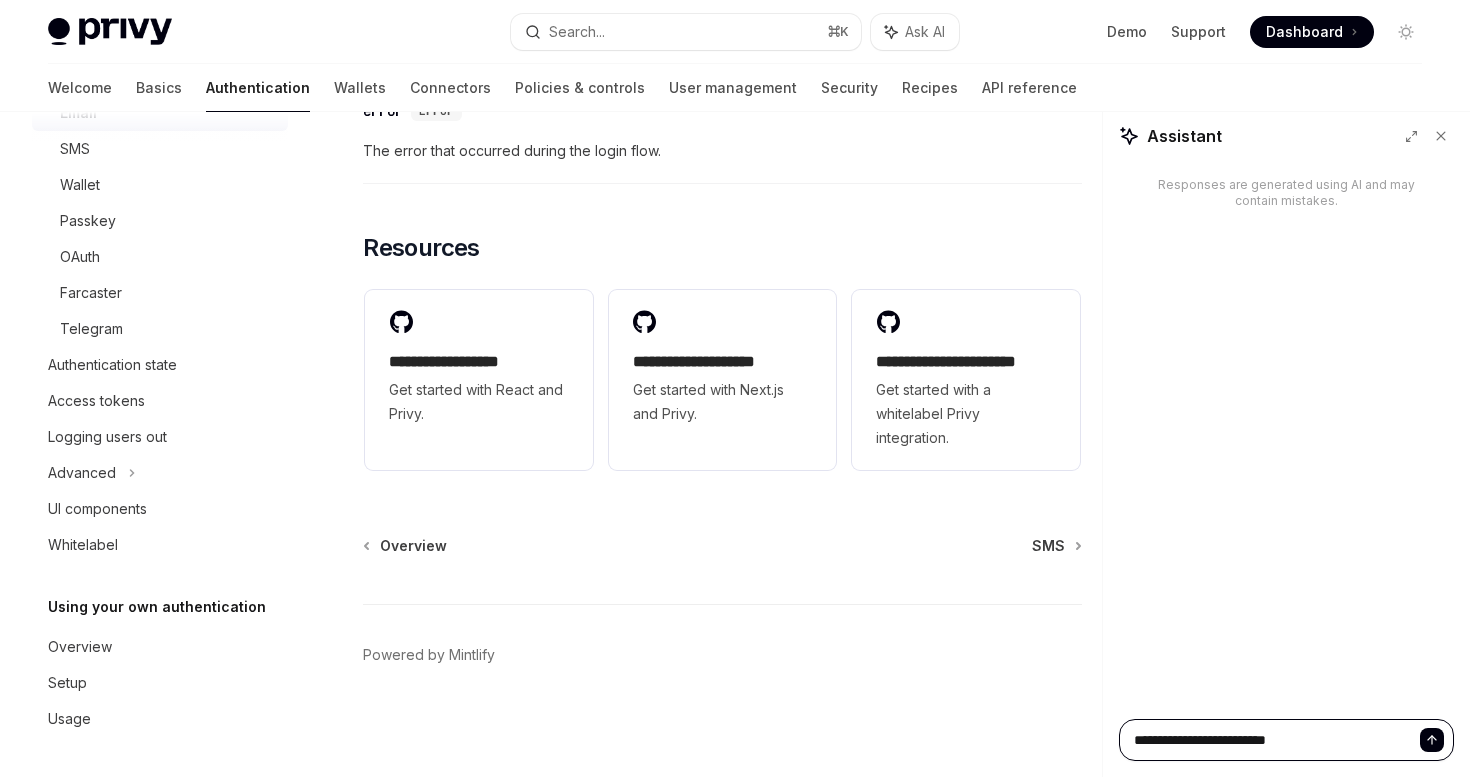 type on "*" 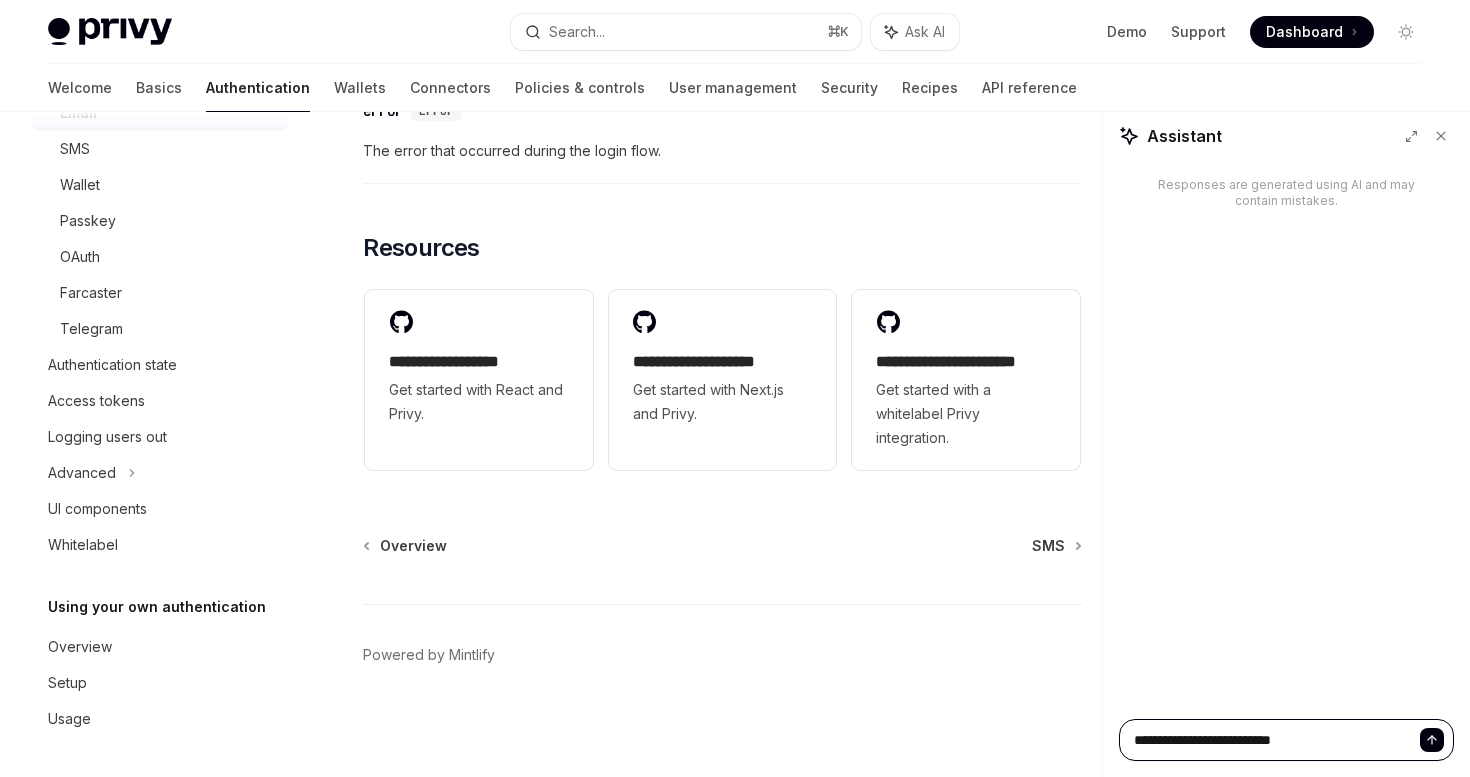 type on "*" 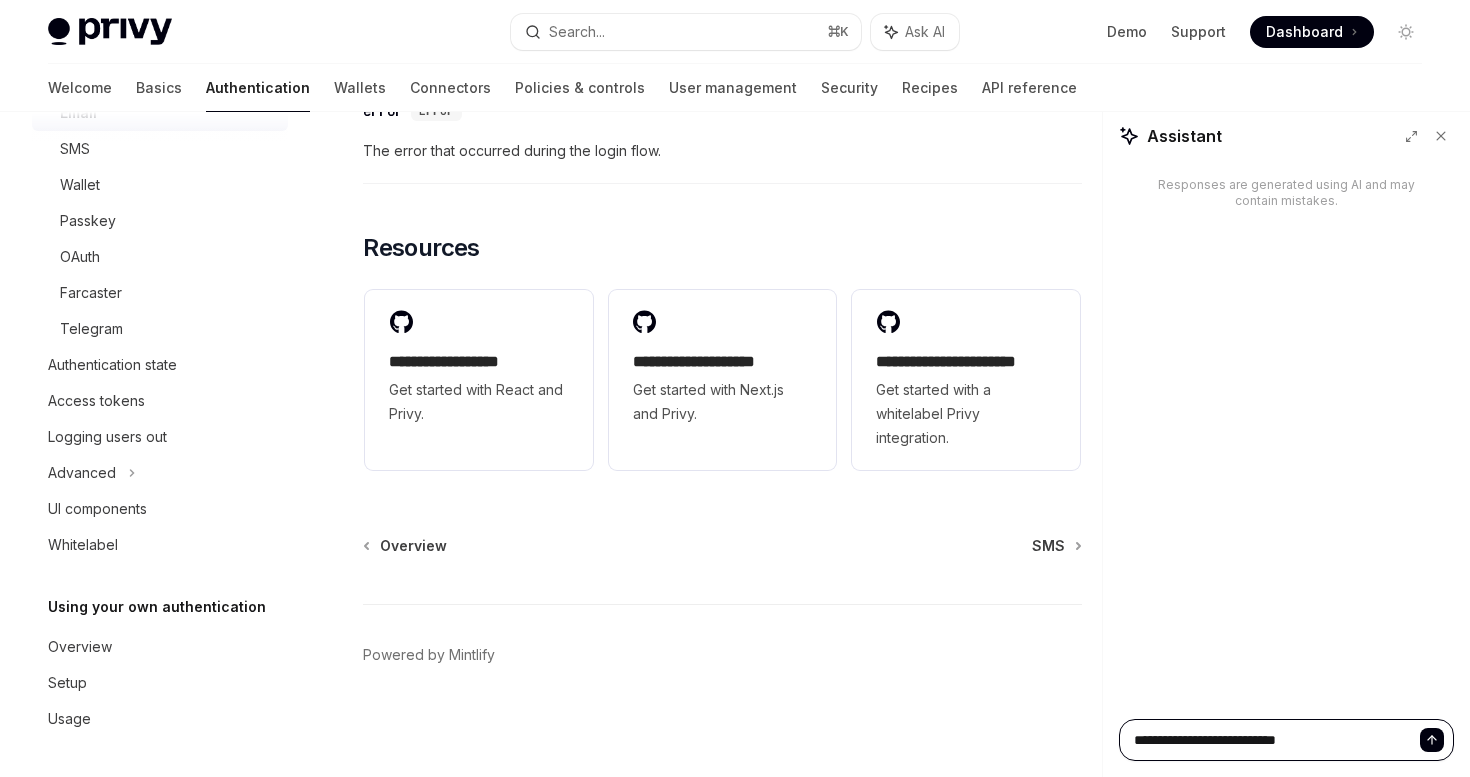 type on "*" 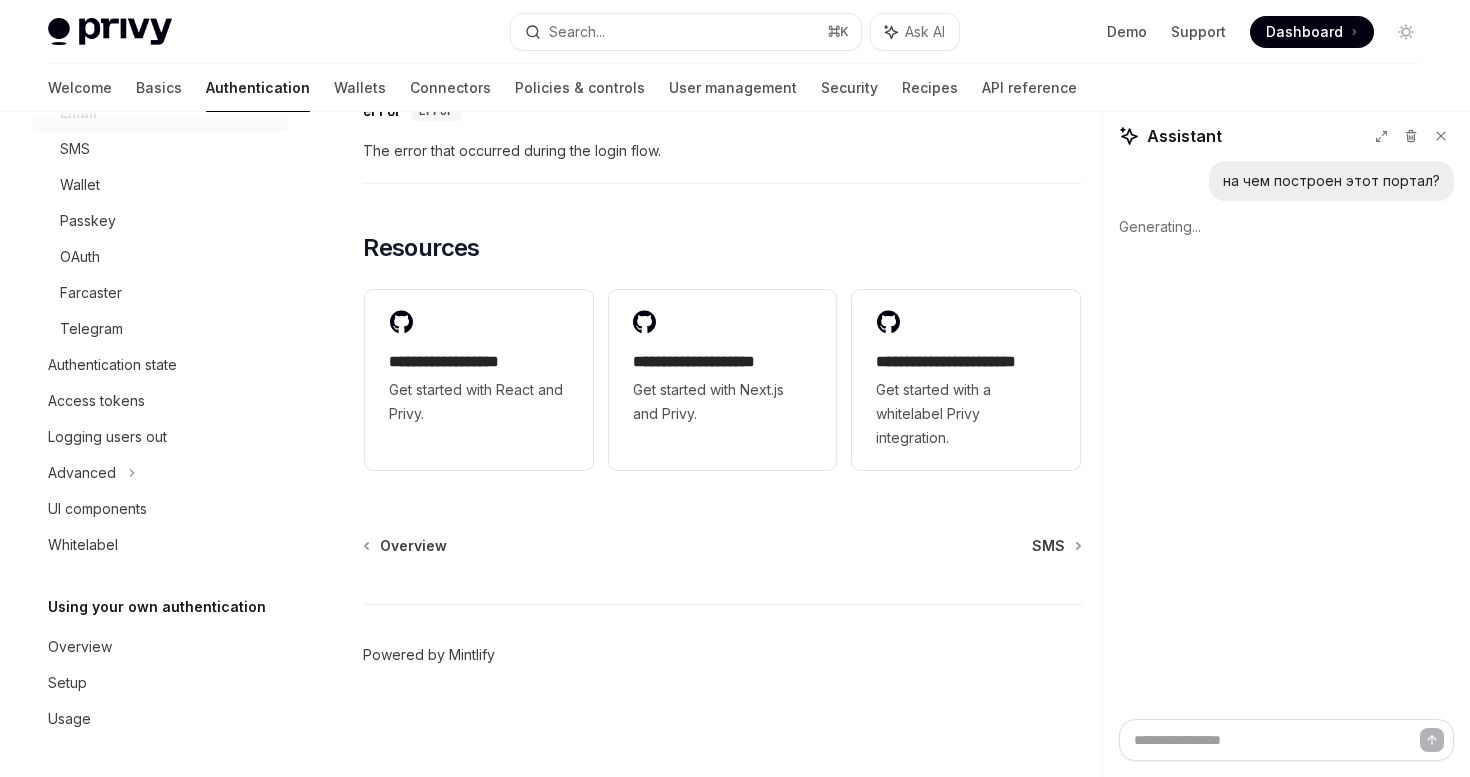 click on "Powered by Mintlify" at bounding box center (429, 655) 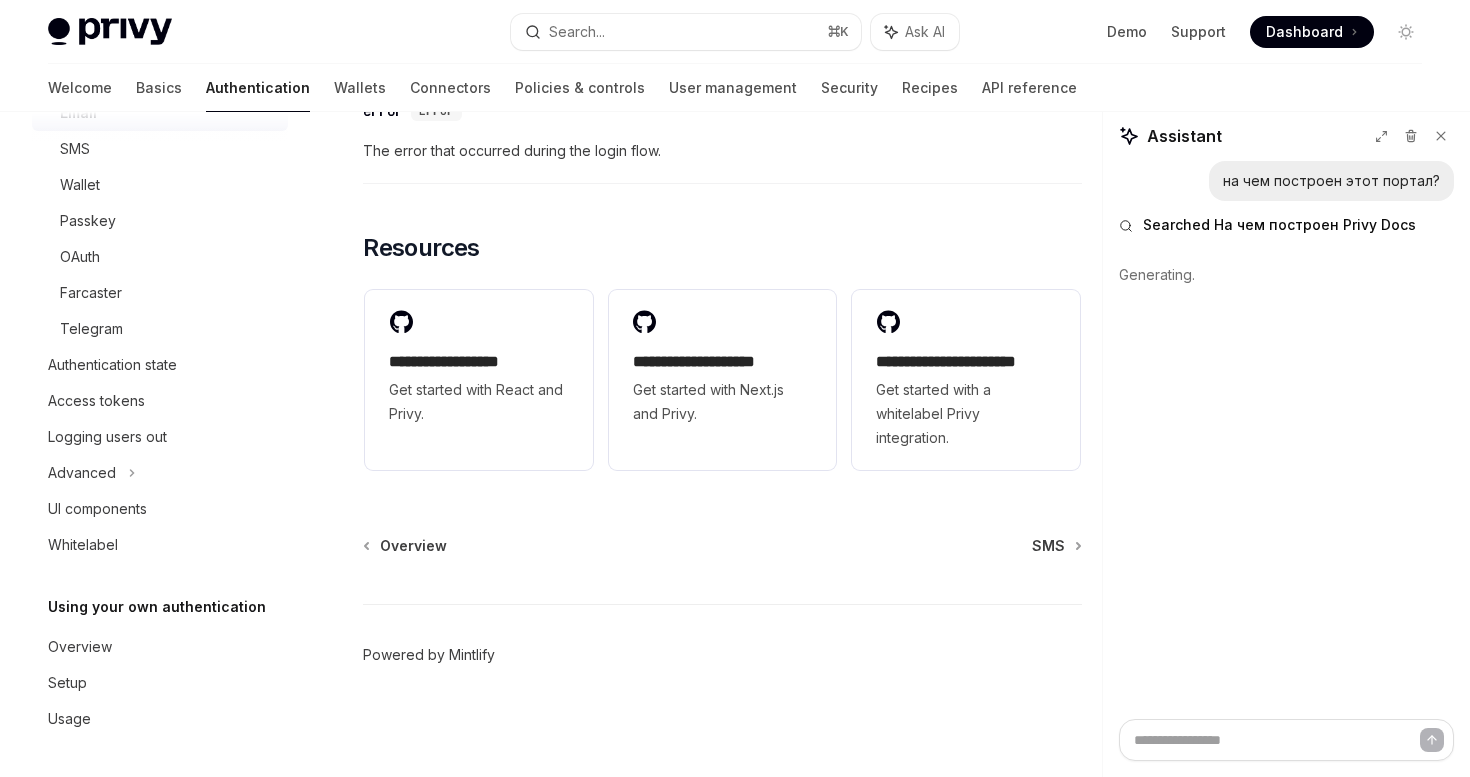 type on "*" 